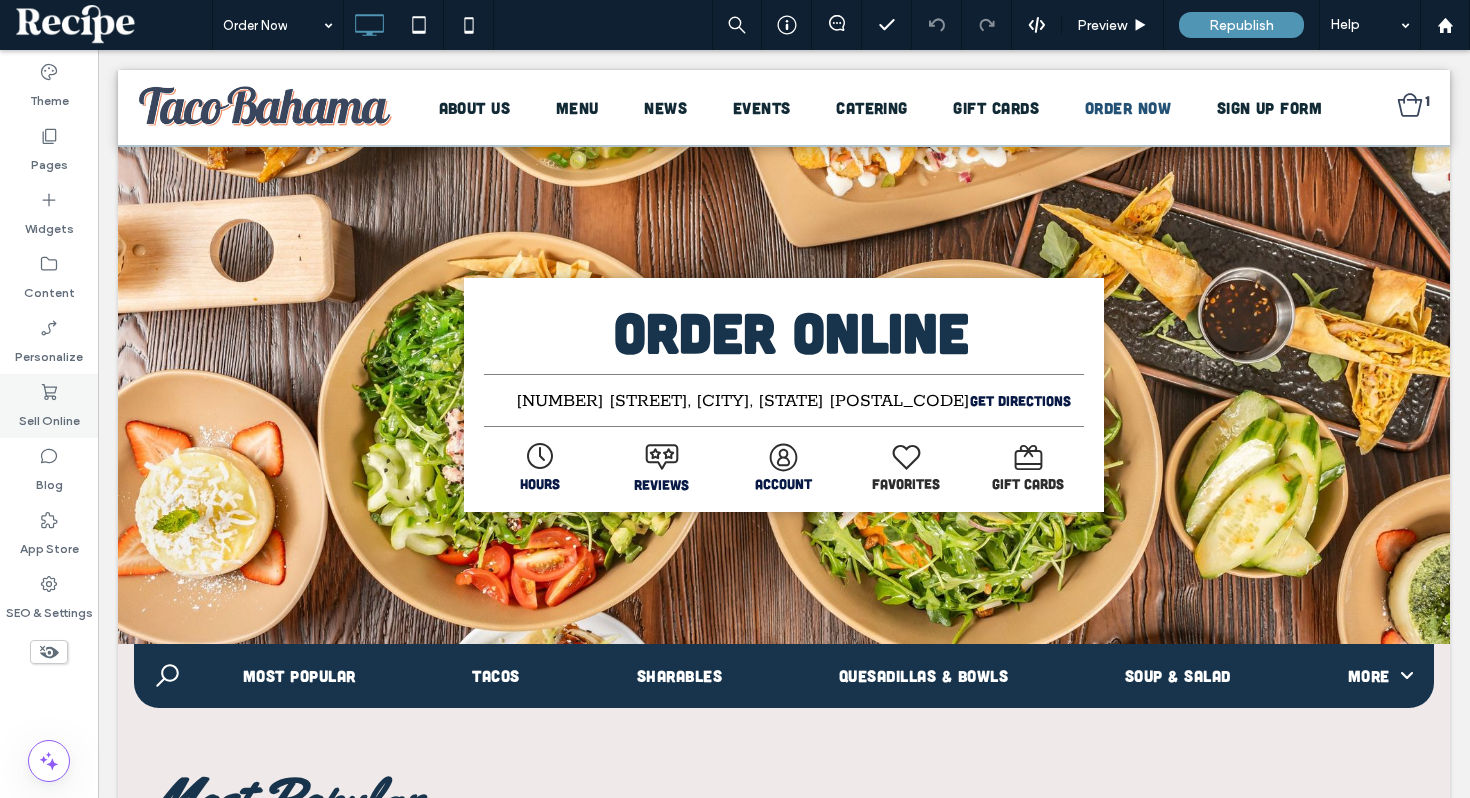 scroll, scrollTop: 0, scrollLeft: 0, axis: both 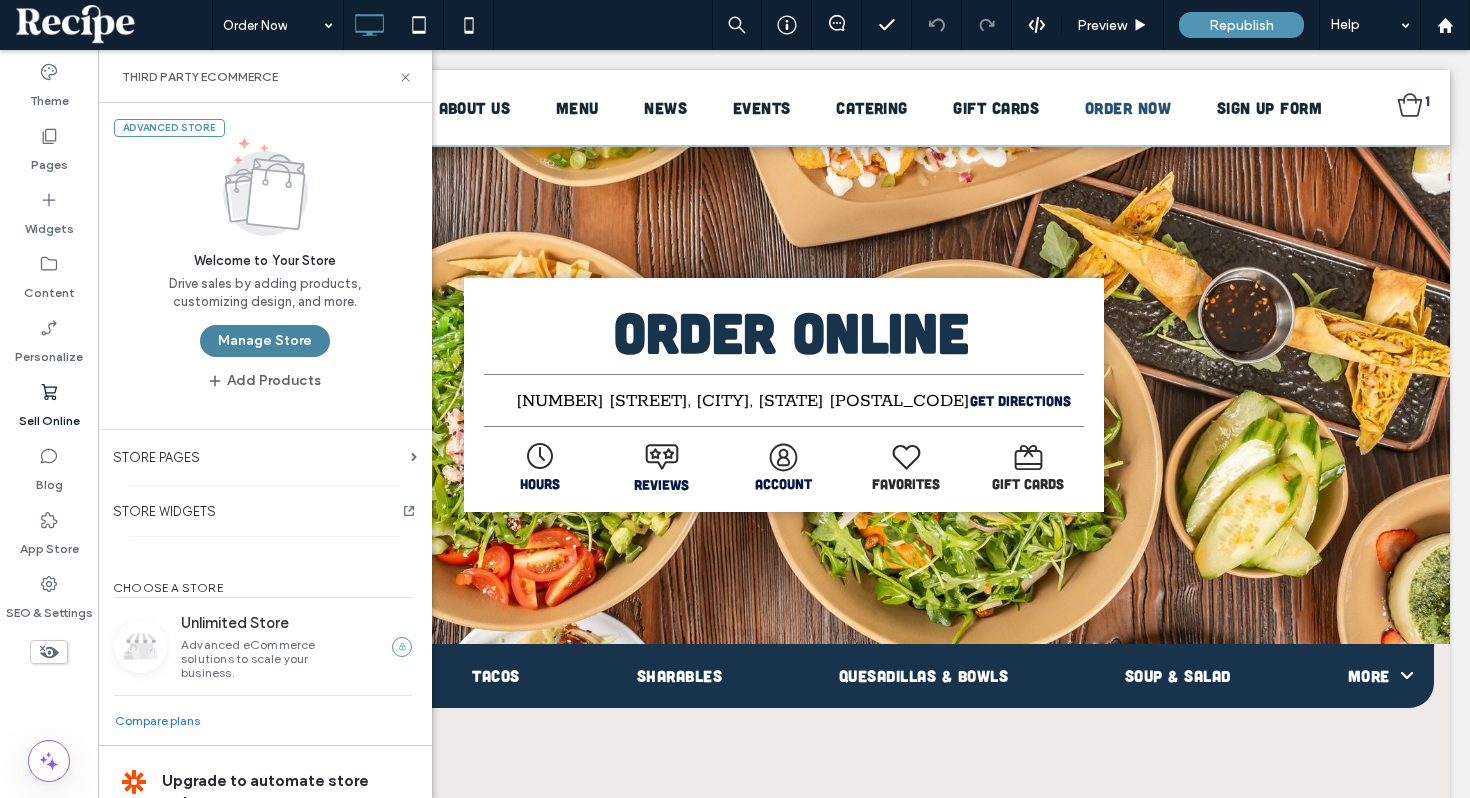 click on "Manage Store" at bounding box center [265, 341] 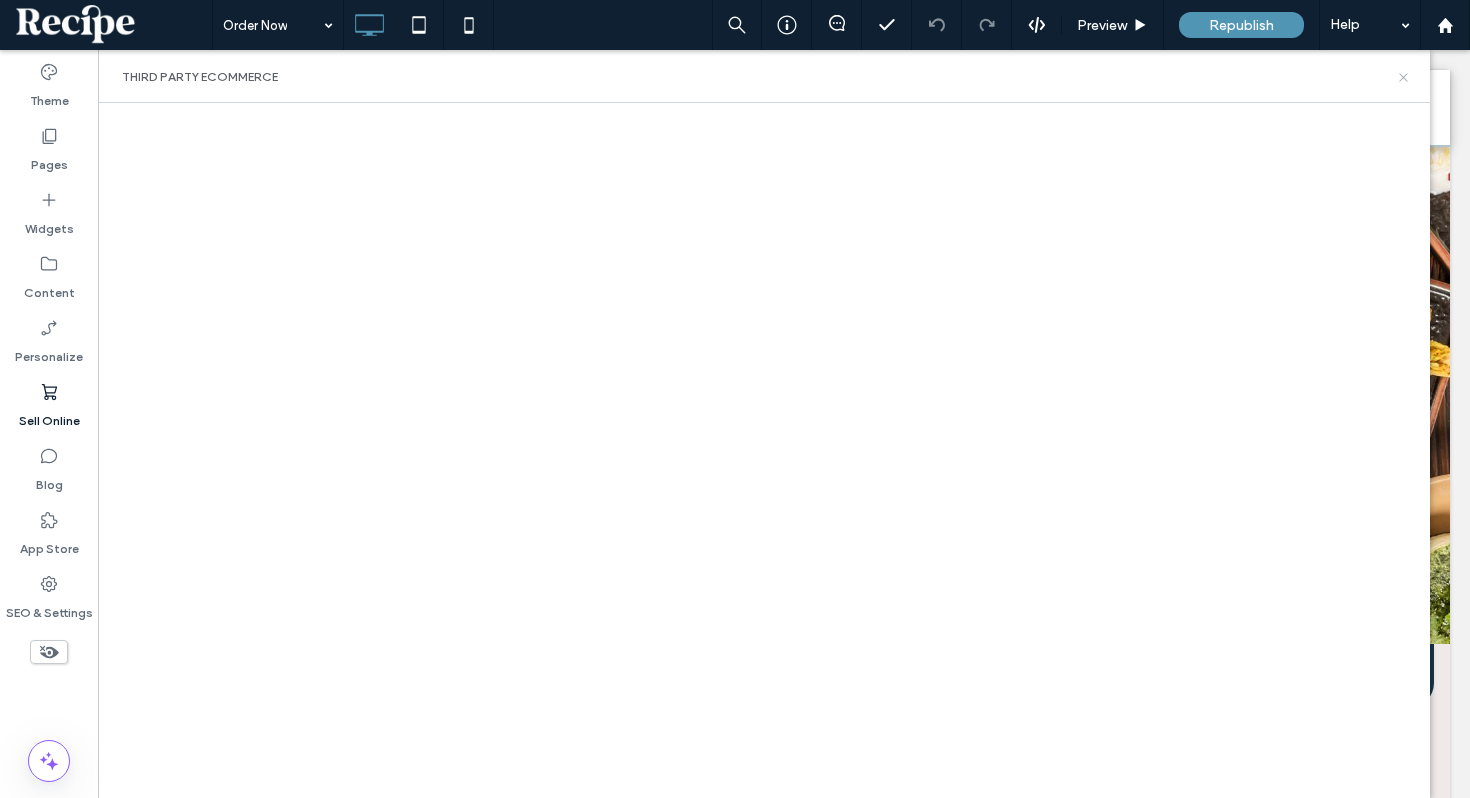 click 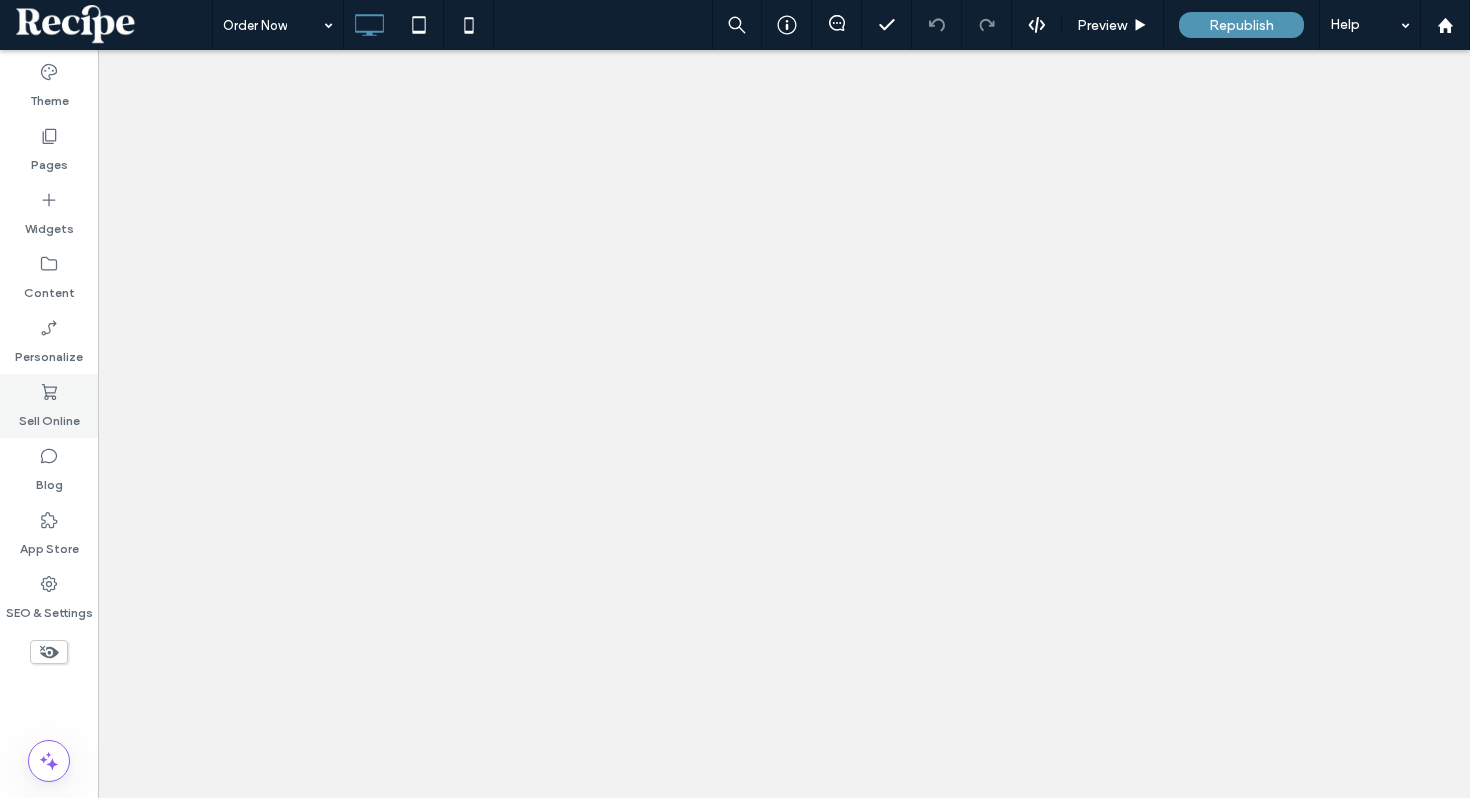 scroll, scrollTop: 0, scrollLeft: 0, axis: both 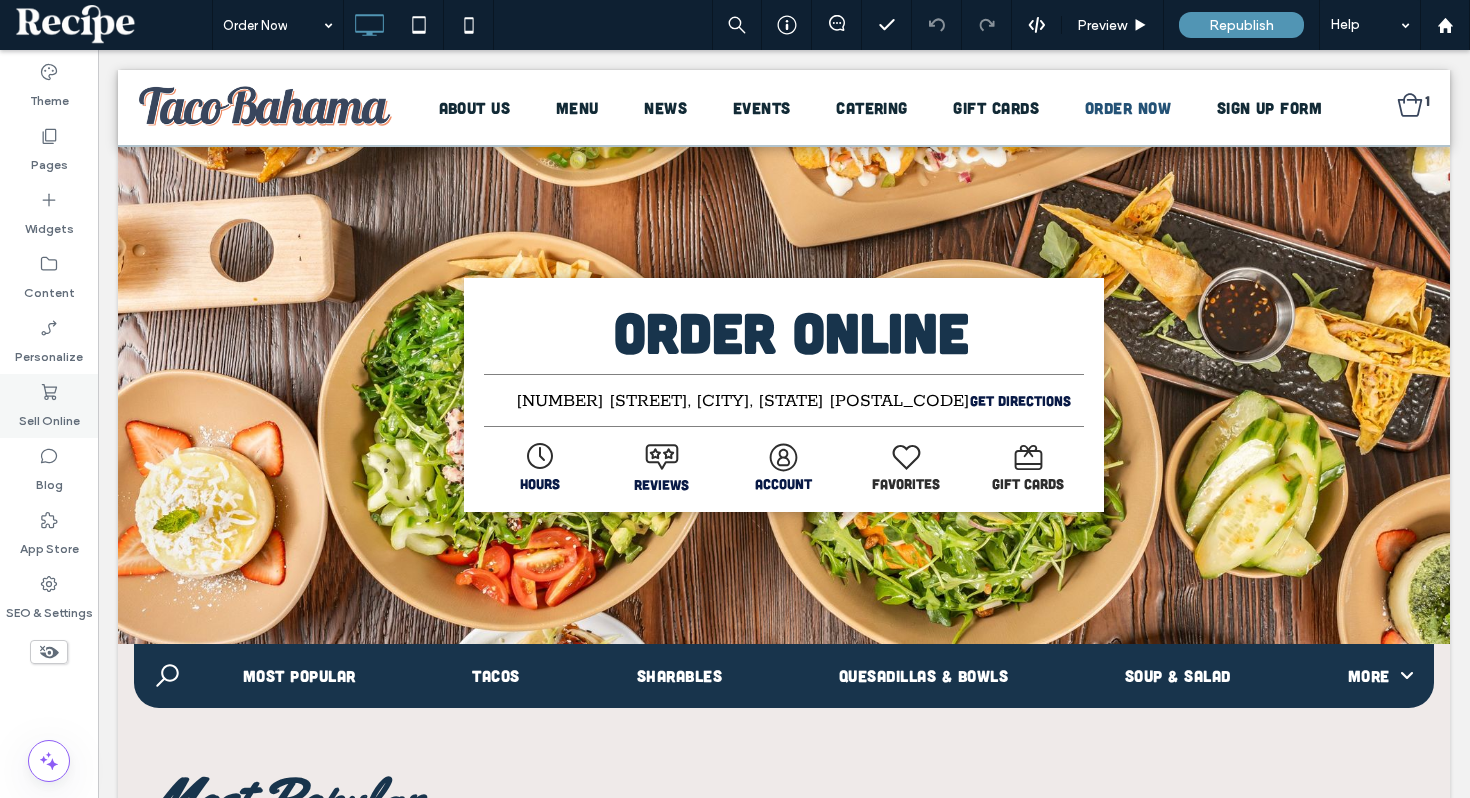 click 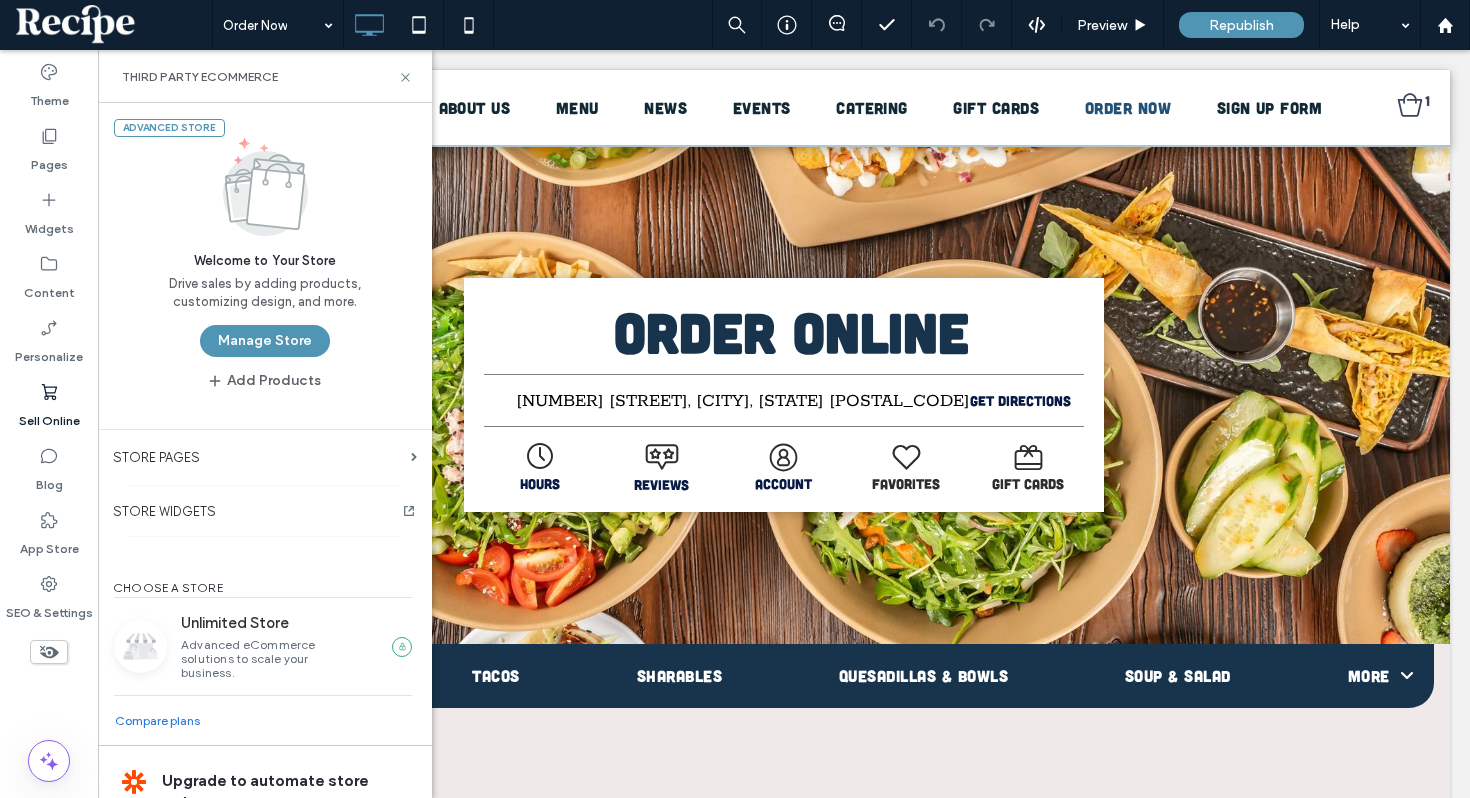 click on "Advanced Store Welcome to Your Store Drive sales by adding products, customizing design, and more. Manage Store Add Products" at bounding box center (265, 250) 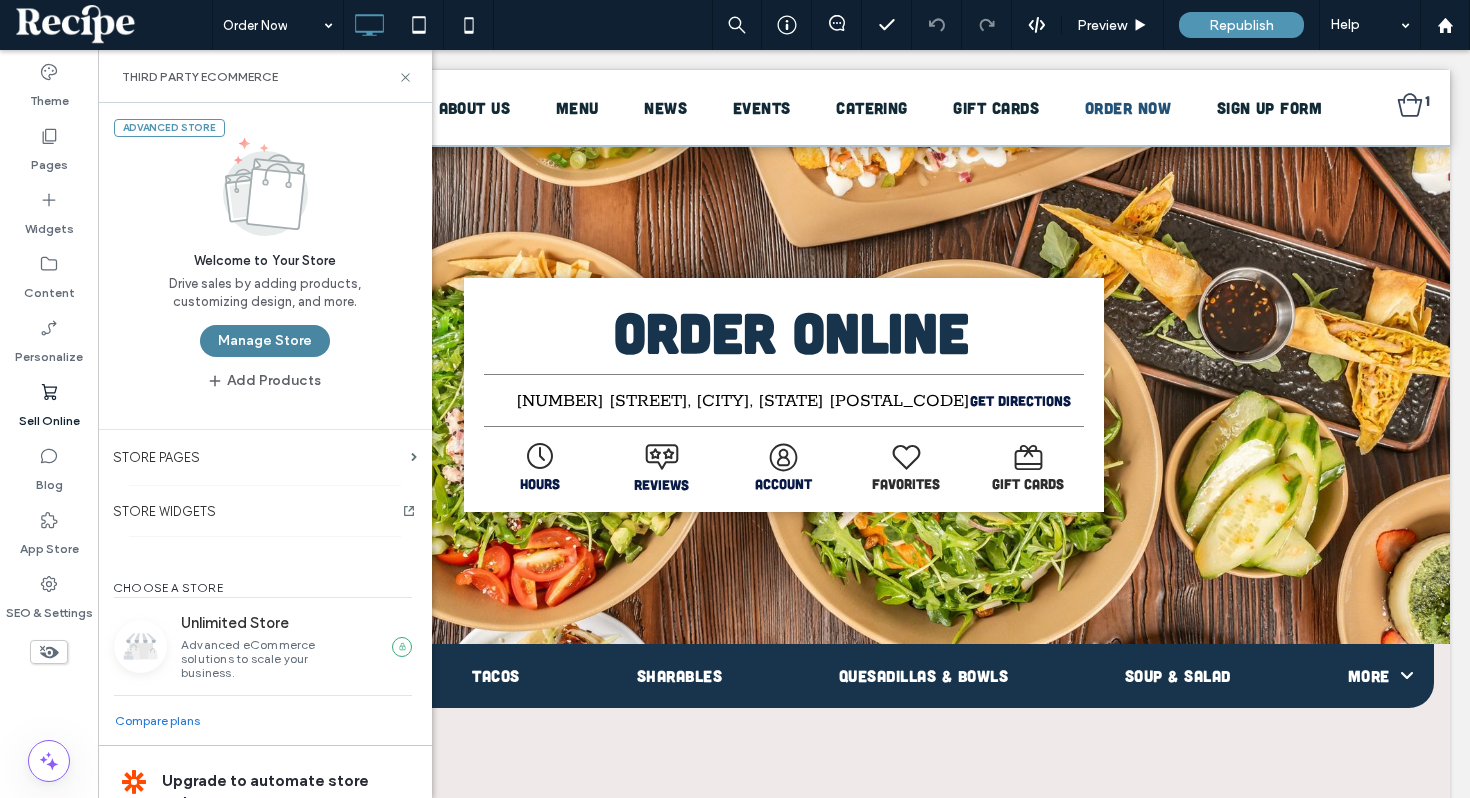 click on "Manage Store" at bounding box center (265, 341) 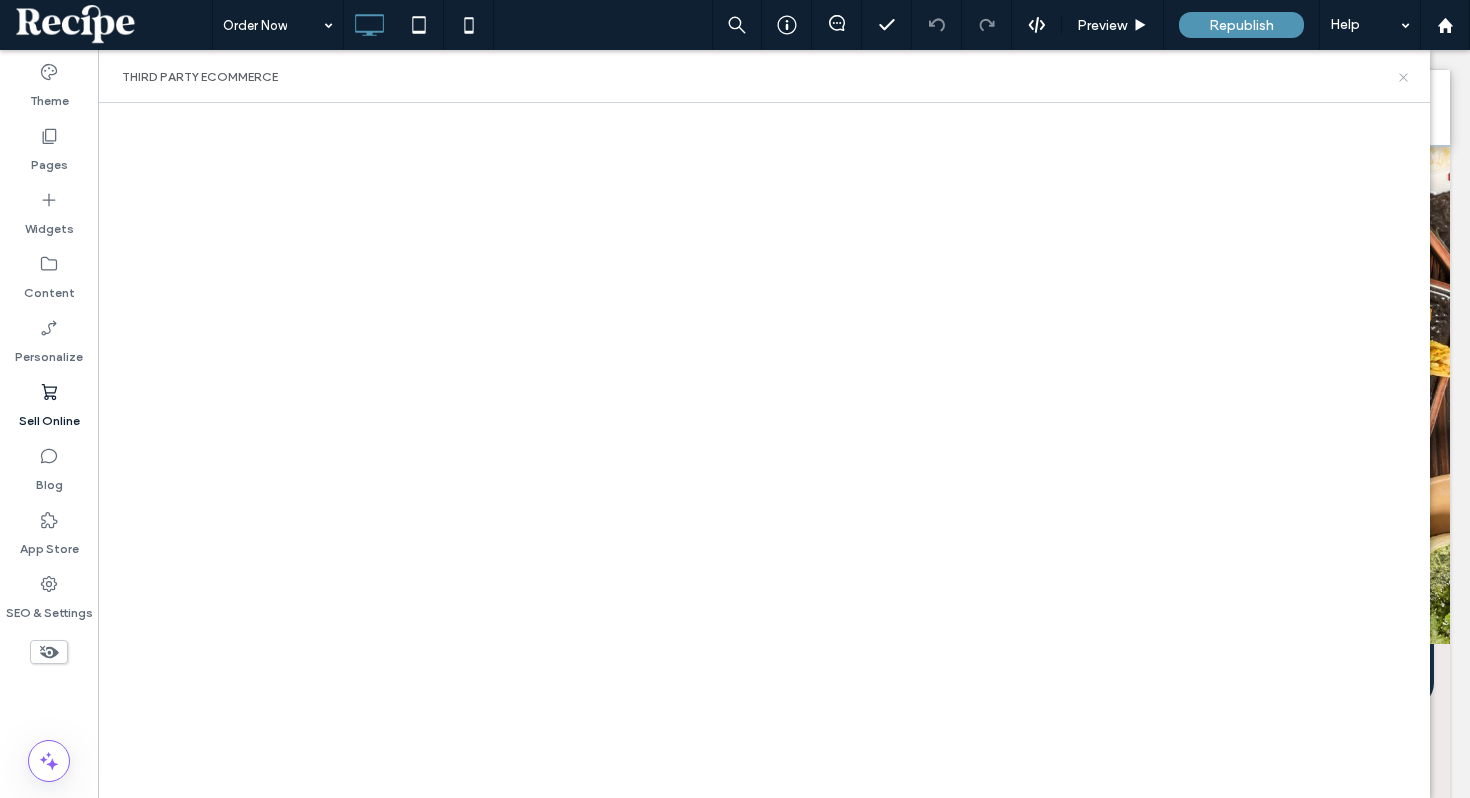 click 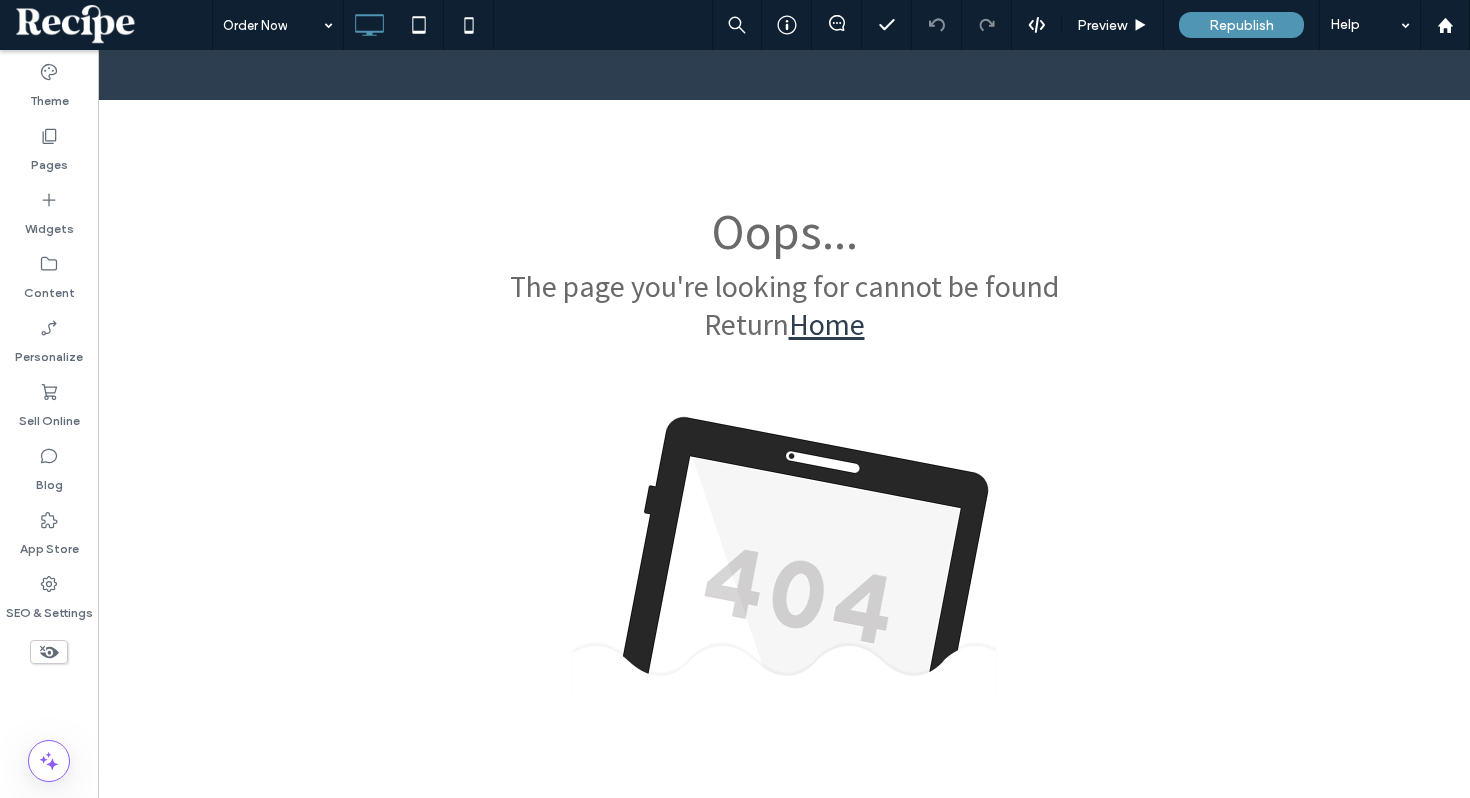 scroll, scrollTop: 0, scrollLeft: 0, axis: both 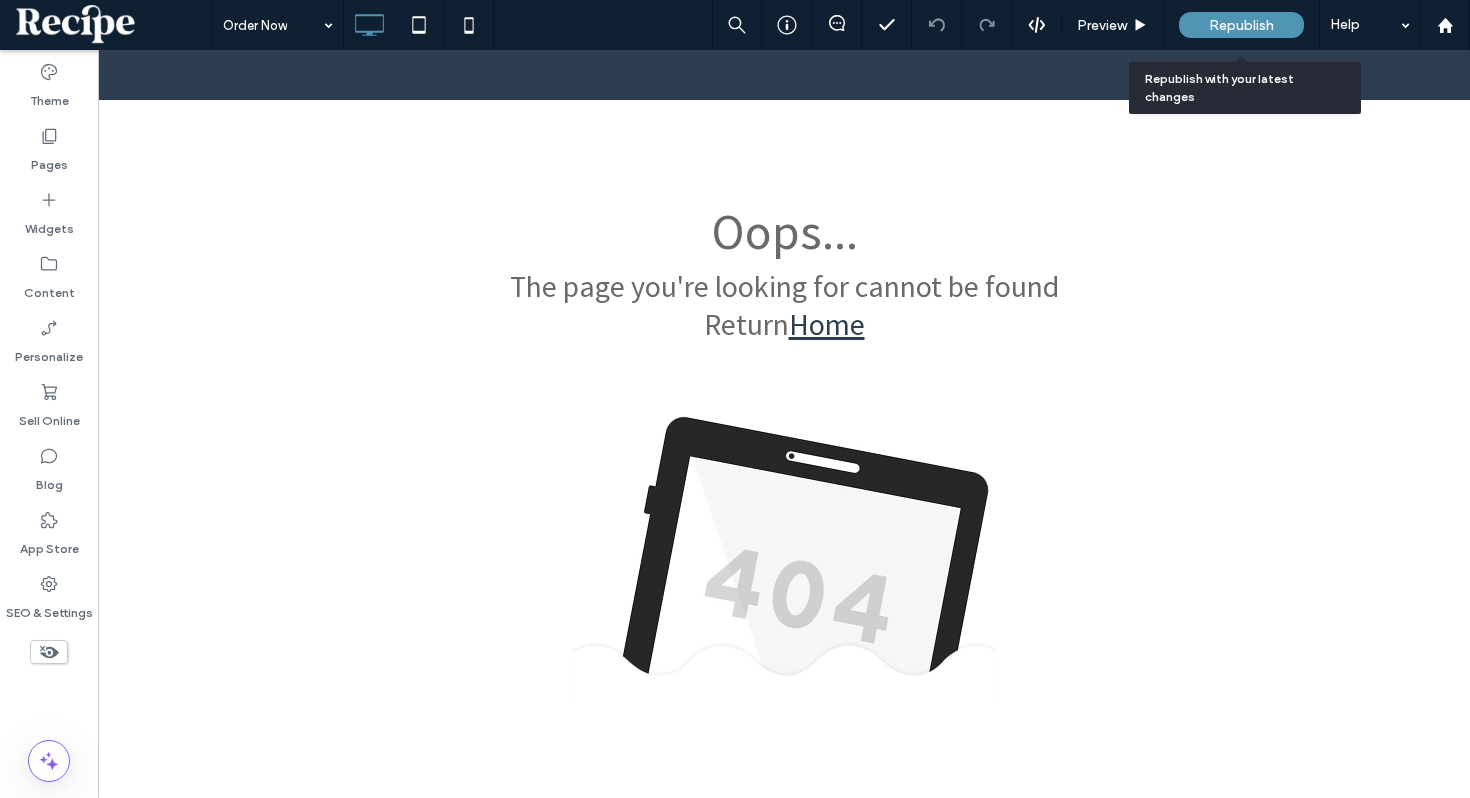 click on "Republish" at bounding box center [1241, 25] 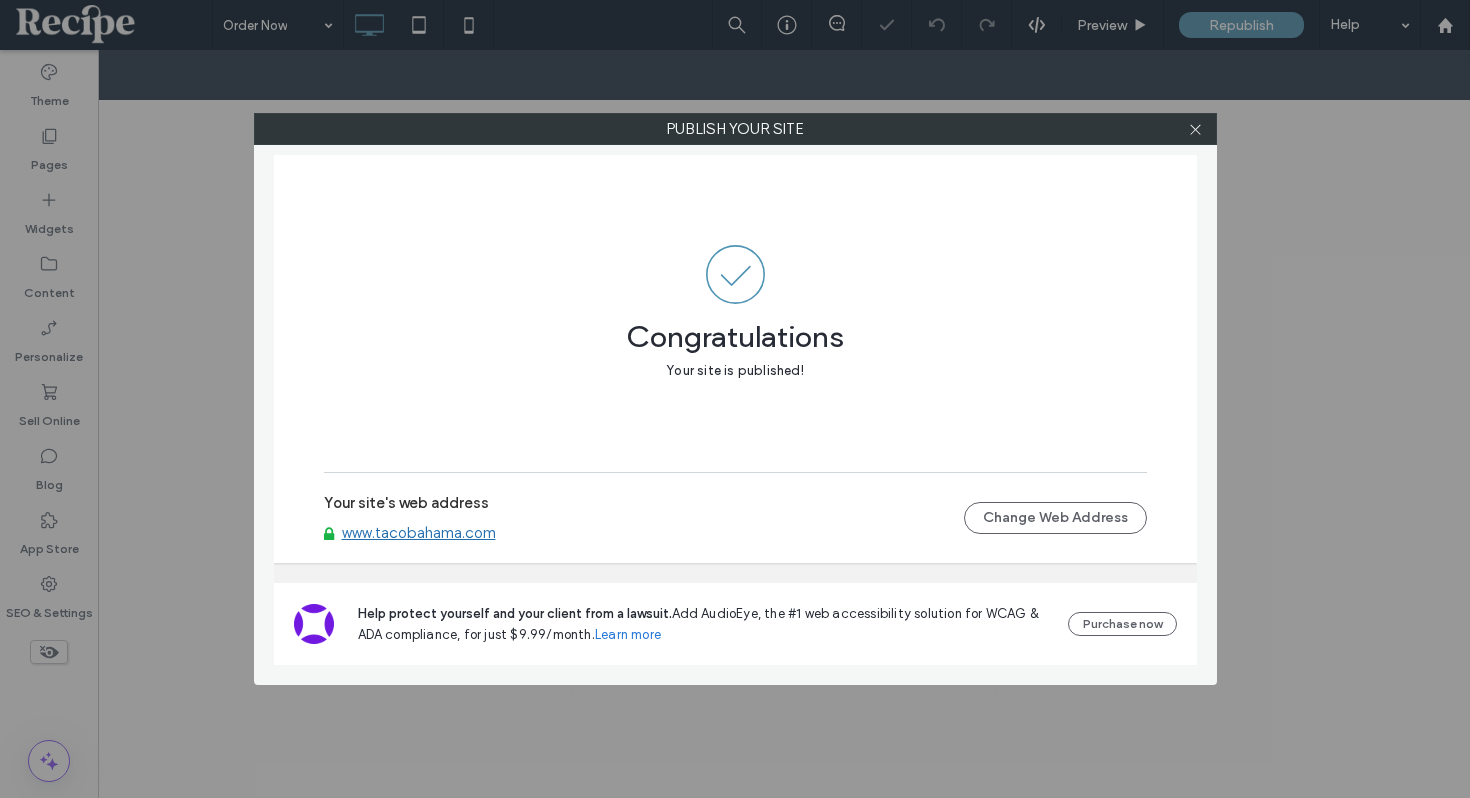 click on "www.tacobahama.com" at bounding box center [419, 533] 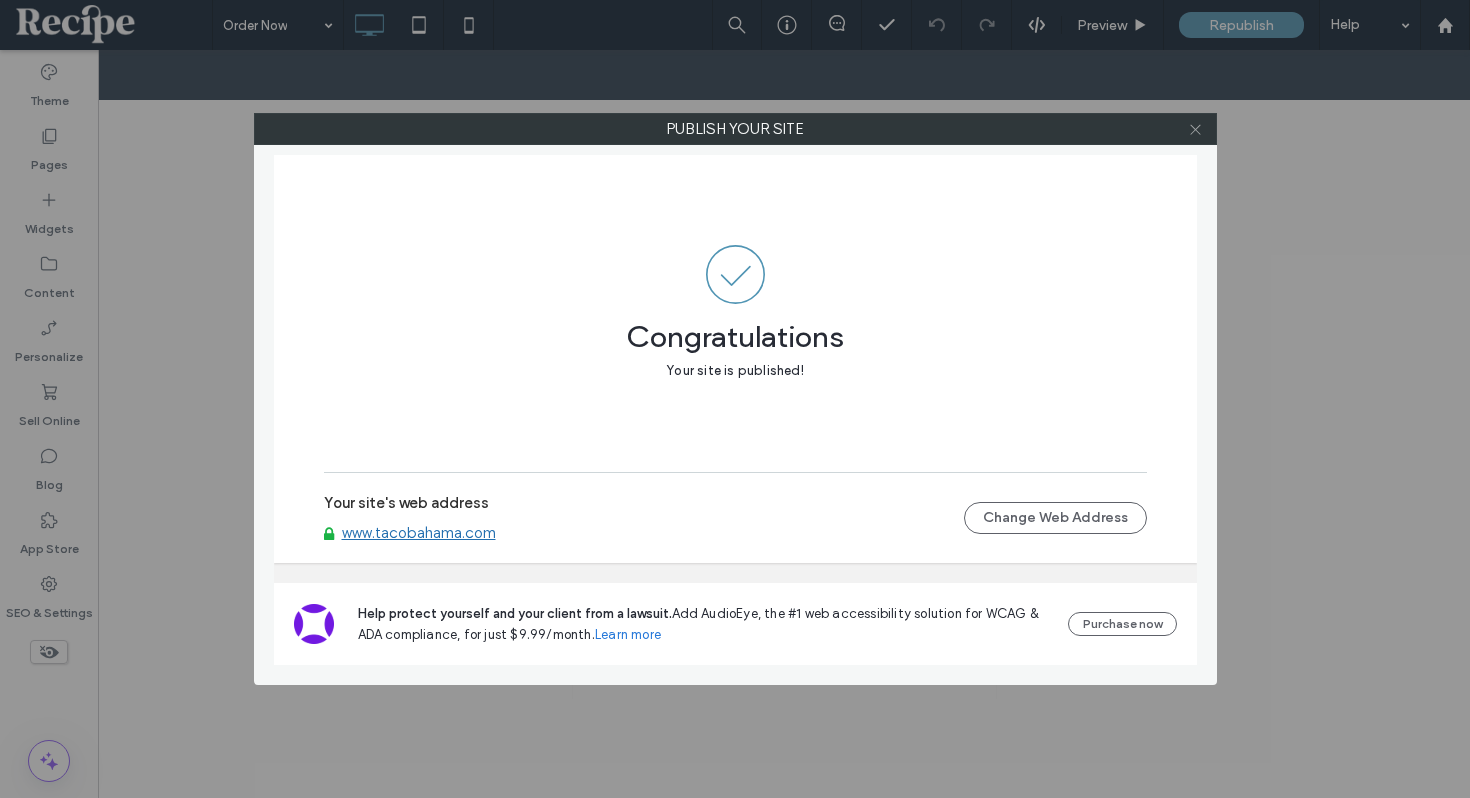 click 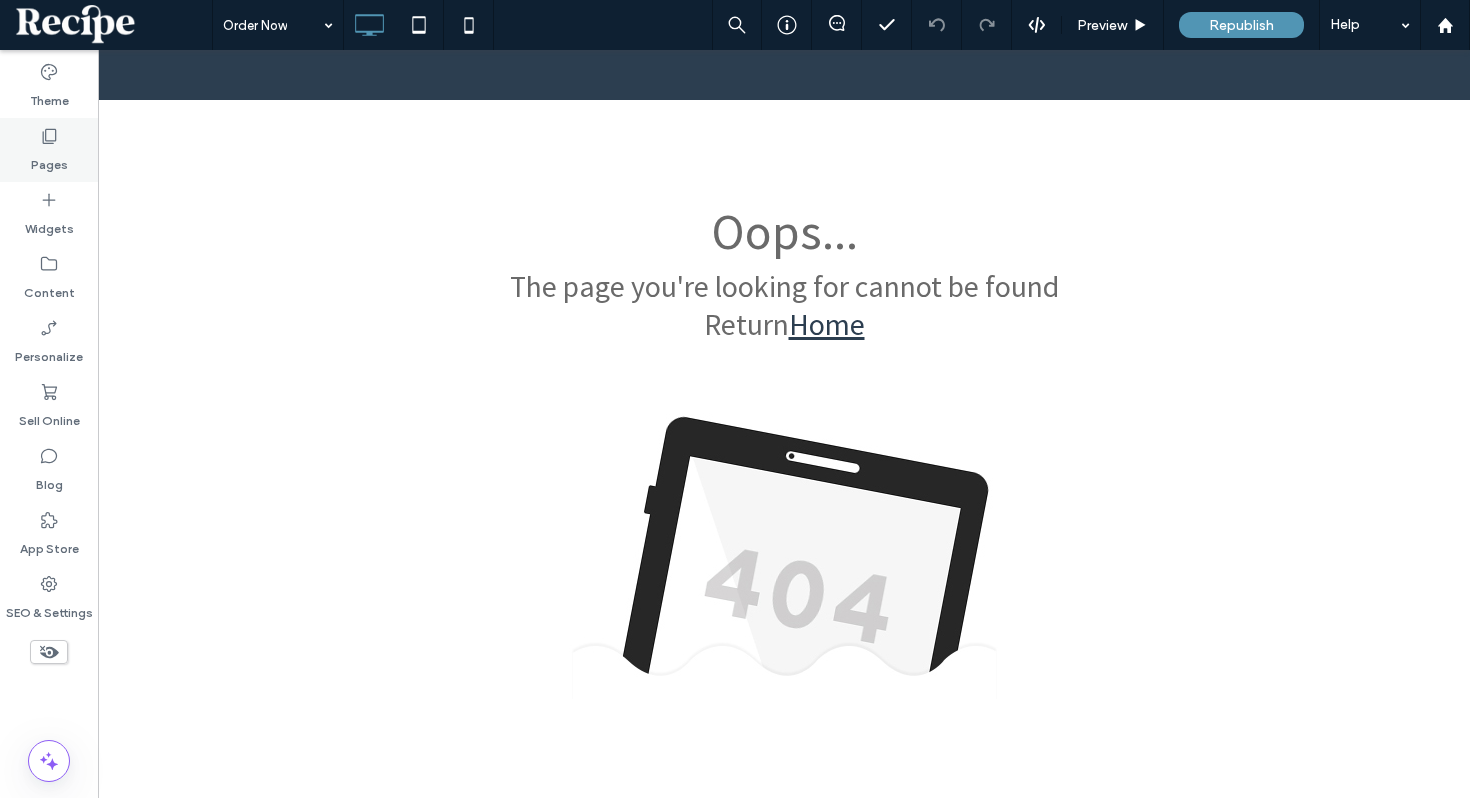 click on "Pages" at bounding box center [49, 150] 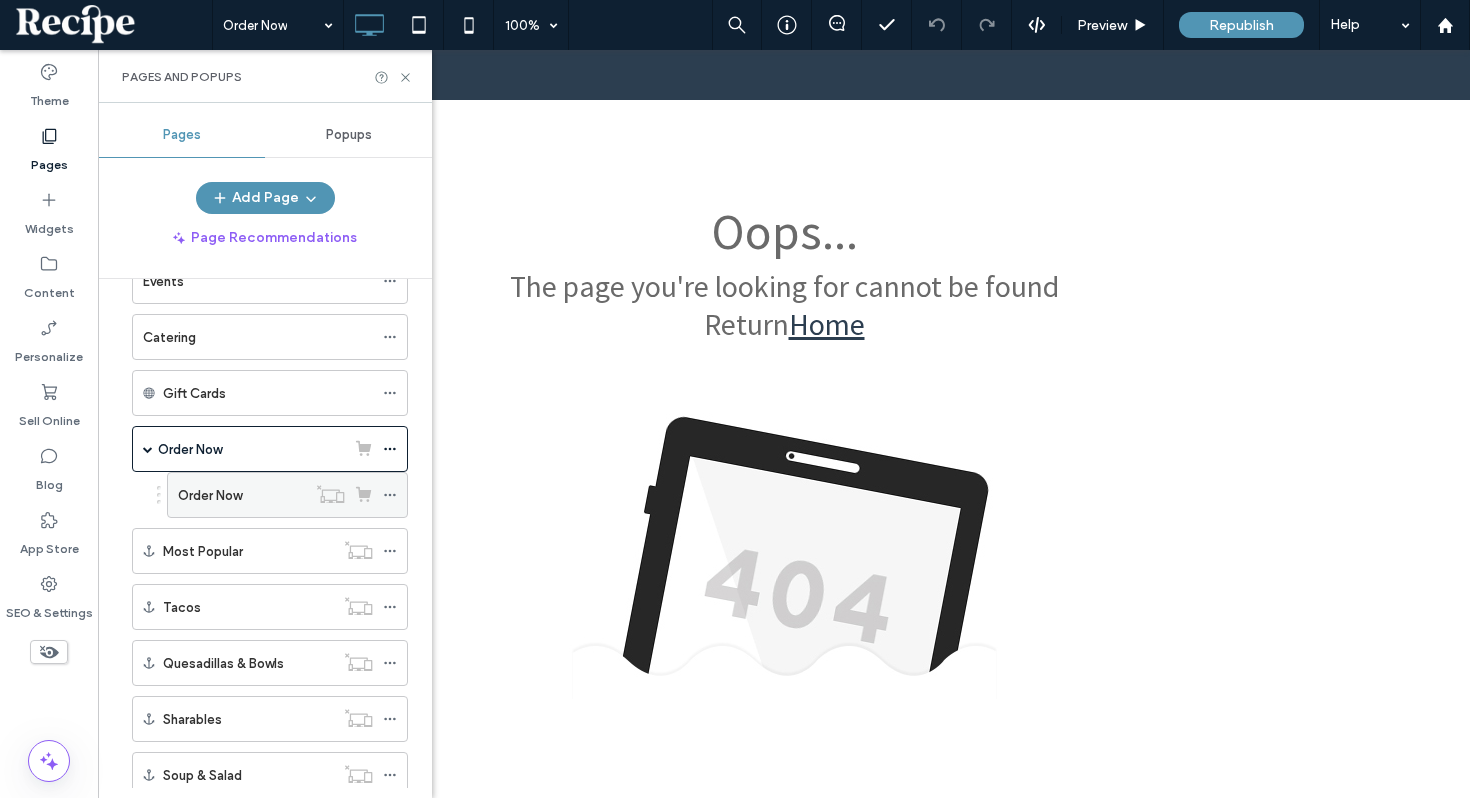 scroll, scrollTop: 280, scrollLeft: 0, axis: vertical 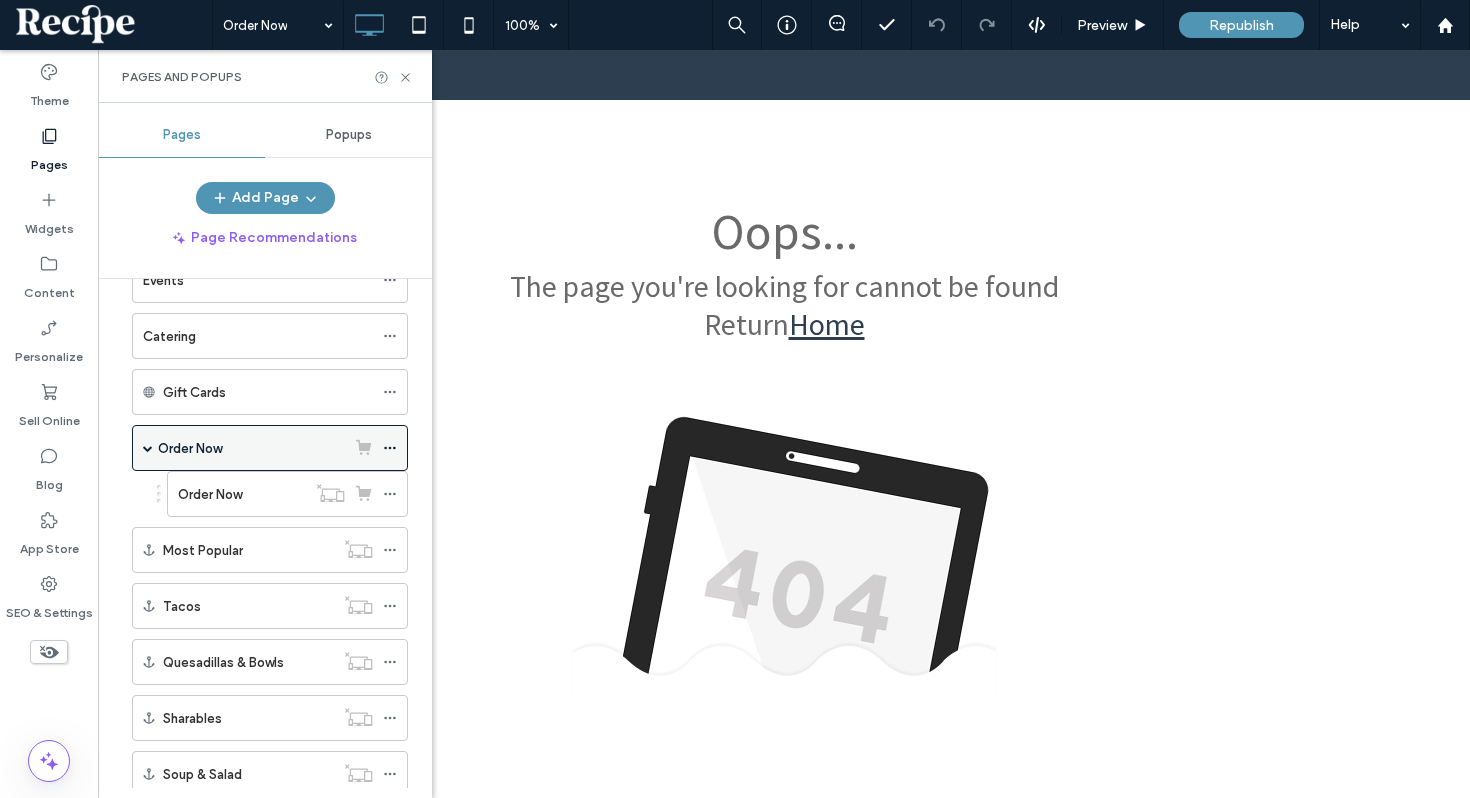 click at bounding box center [395, 448] 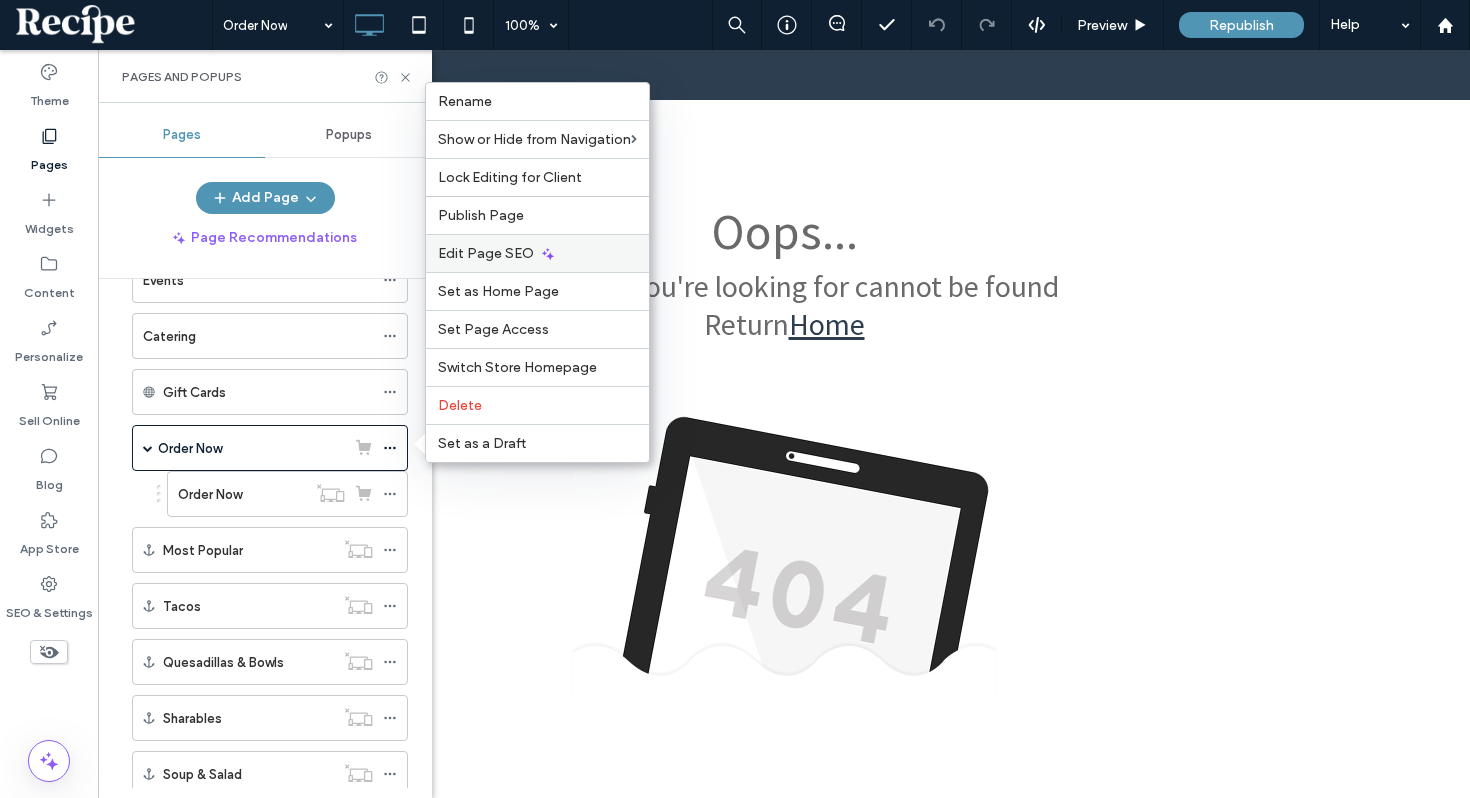 click on "Edit Page SEO" at bounding box center (486, 253) 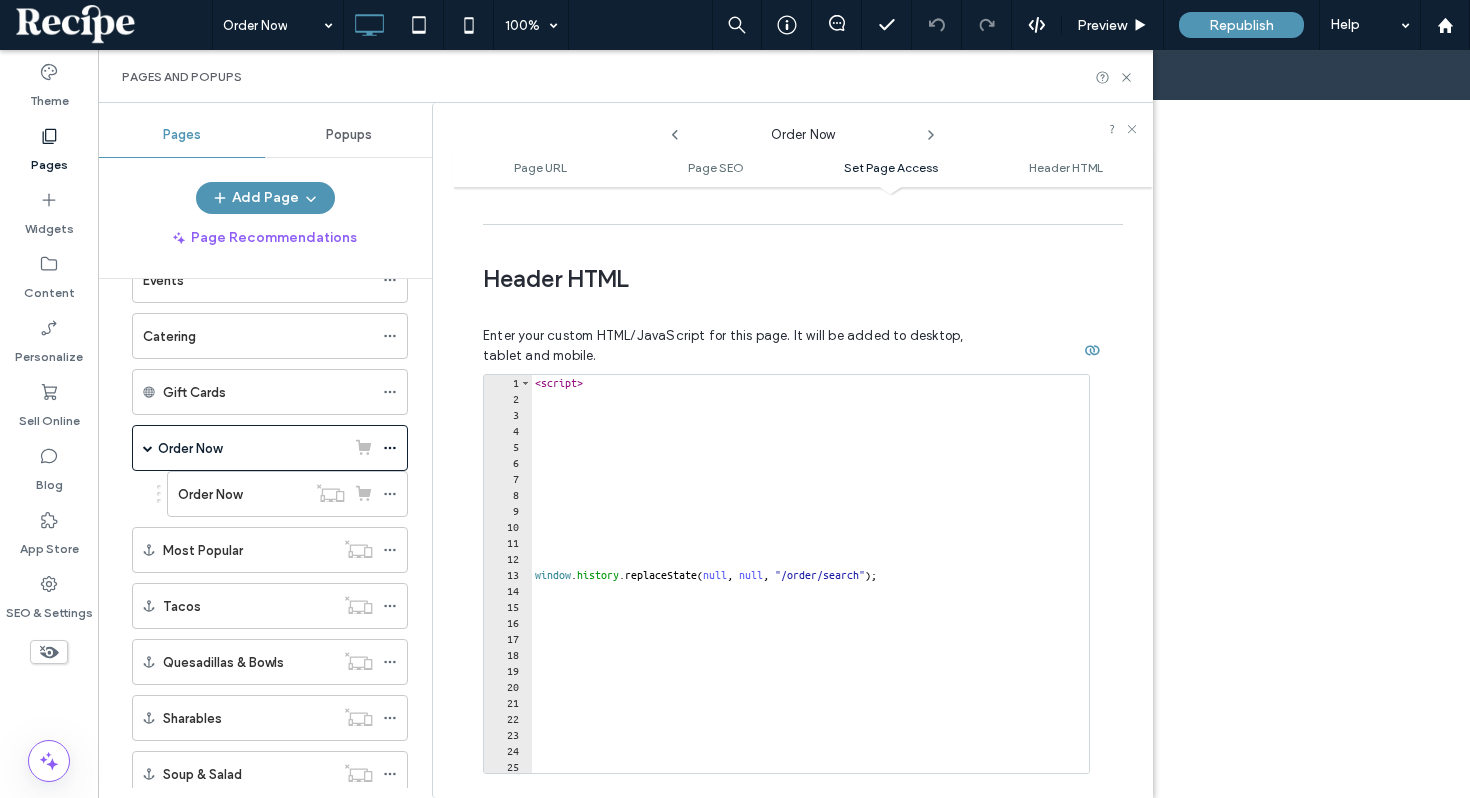 scroll, scrollTop: 1883, scrollLeft: 0, axis: vertical 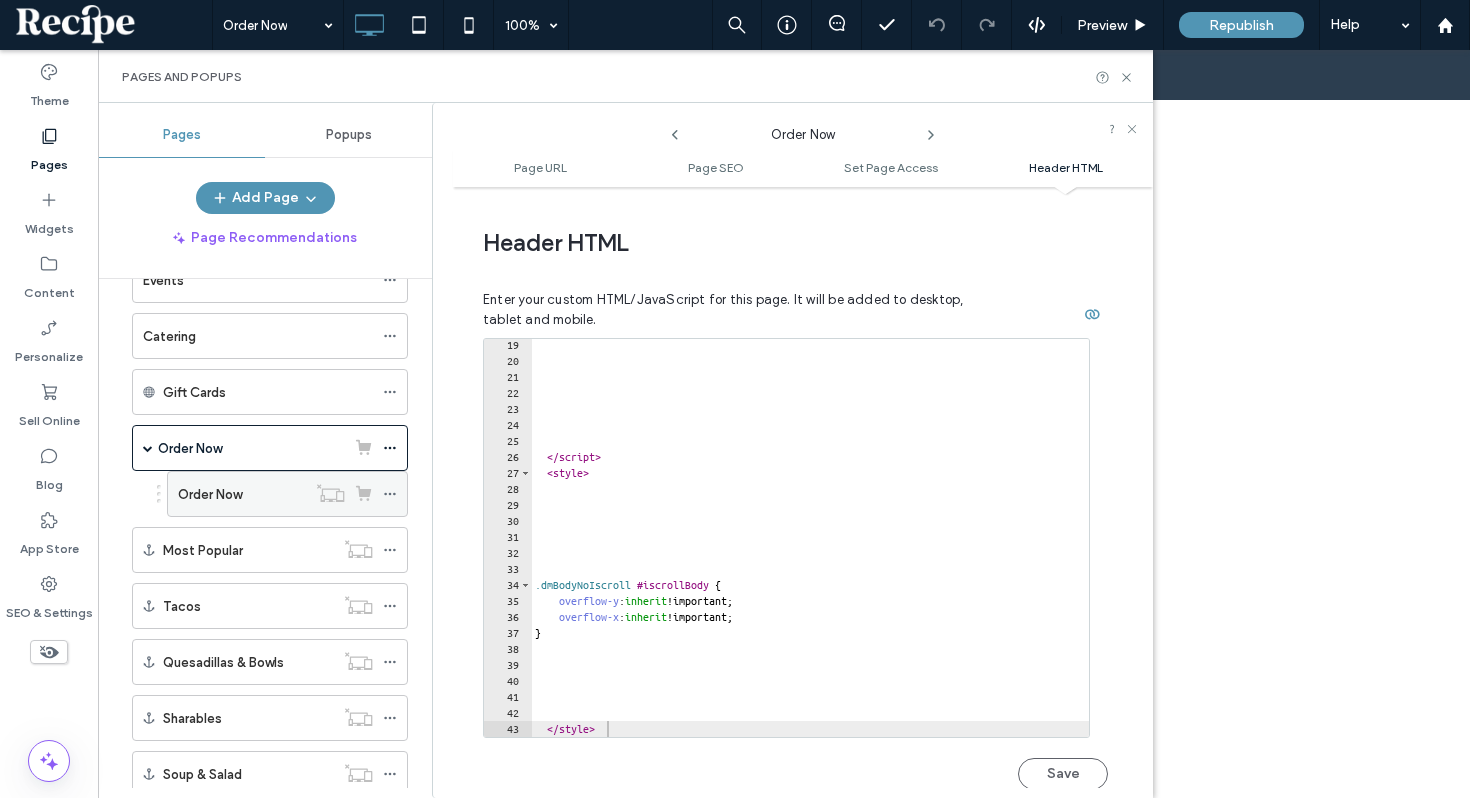 click on "Order Now" at bounding box center (210, 494) 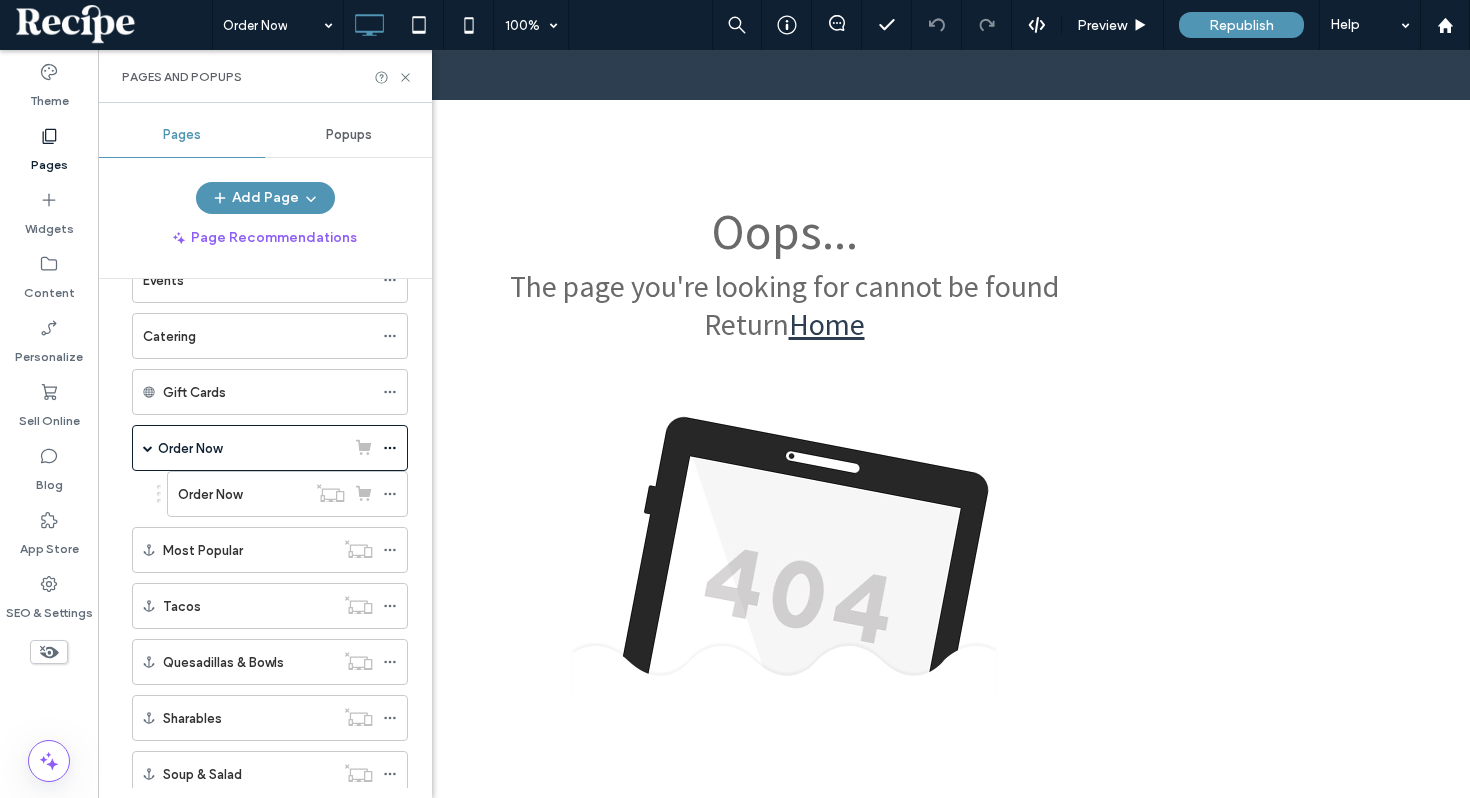 click at bounding box center [735, 399] 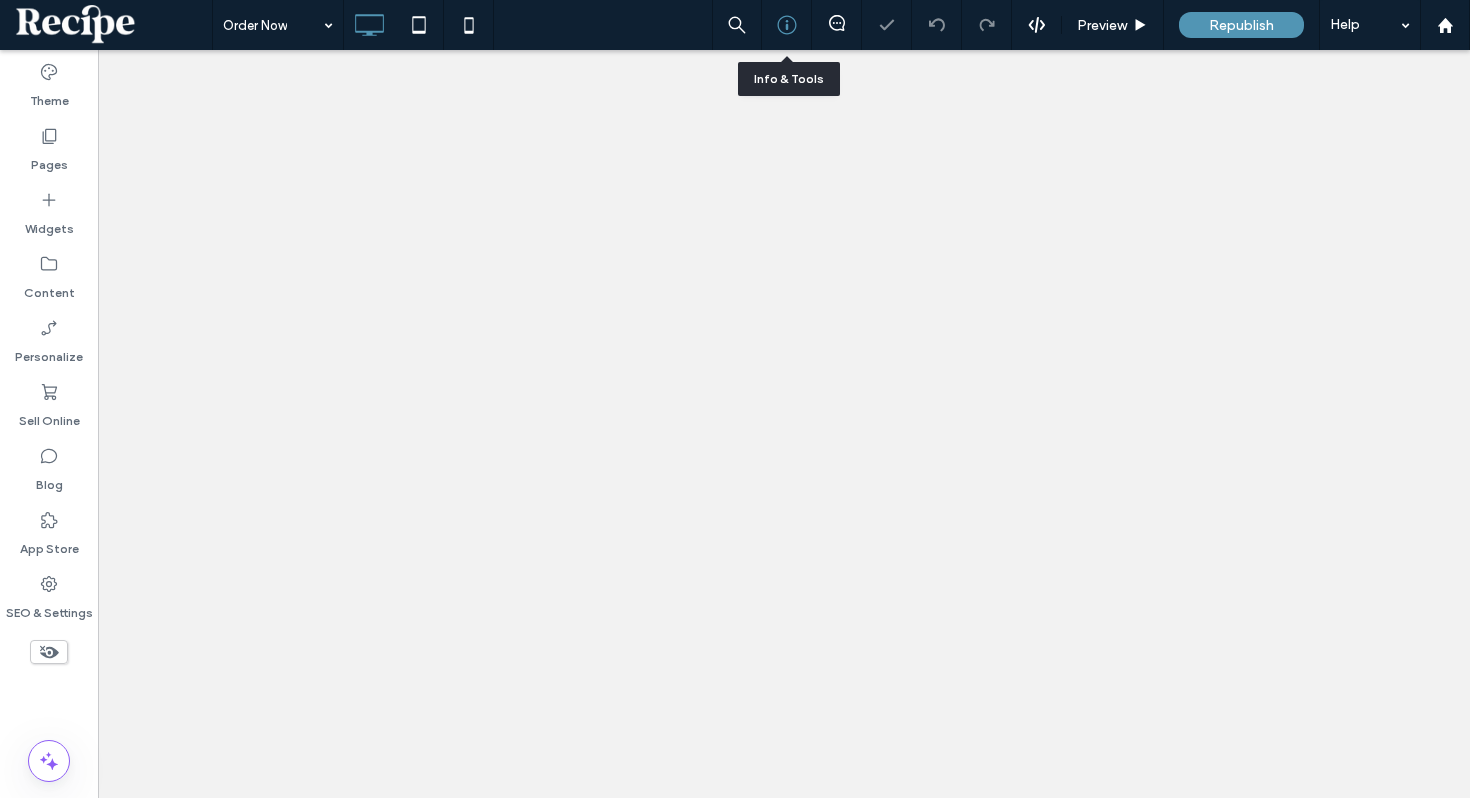 scroll, scrollTop: 0, scrollLeft: 0, axis: both 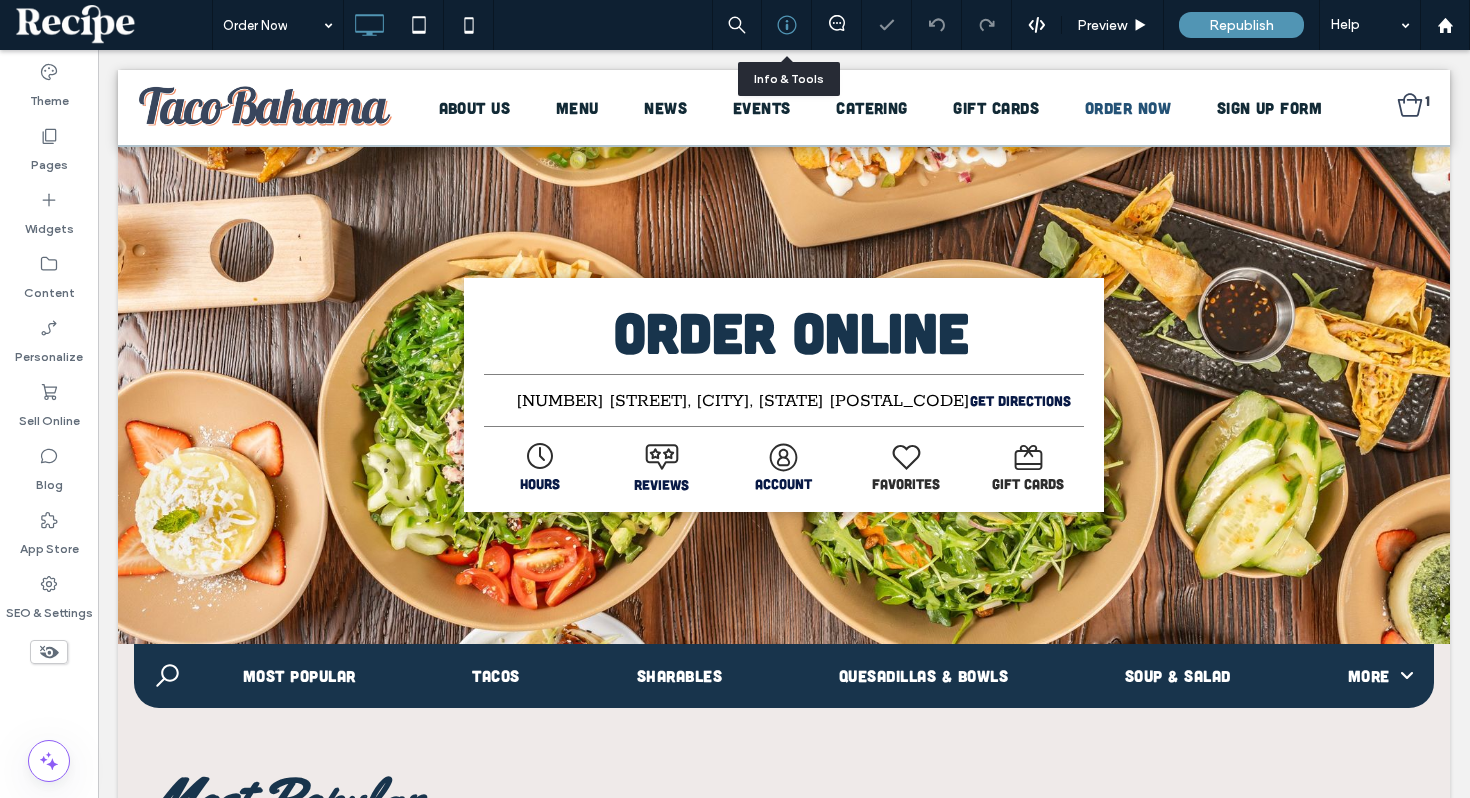 click 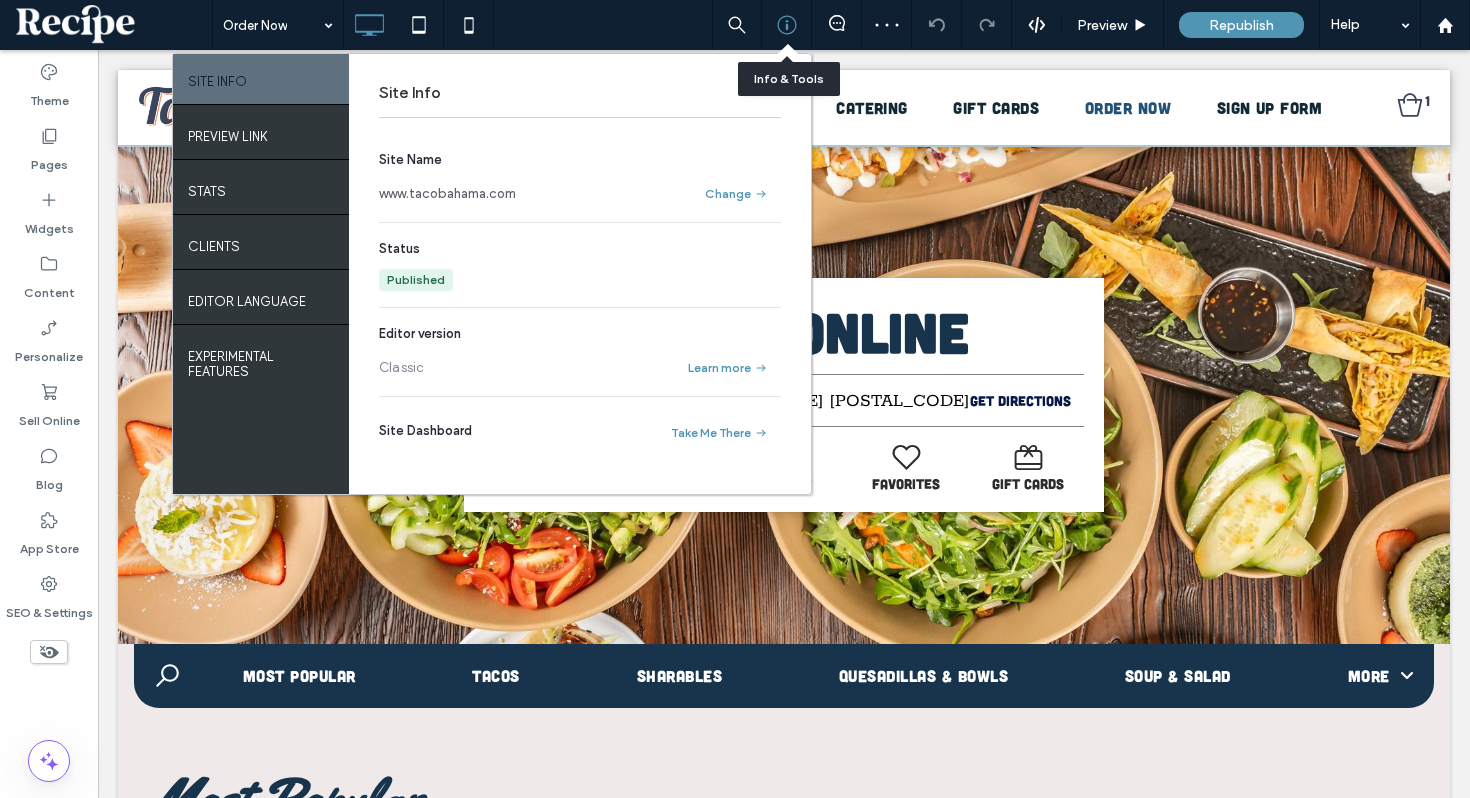 click 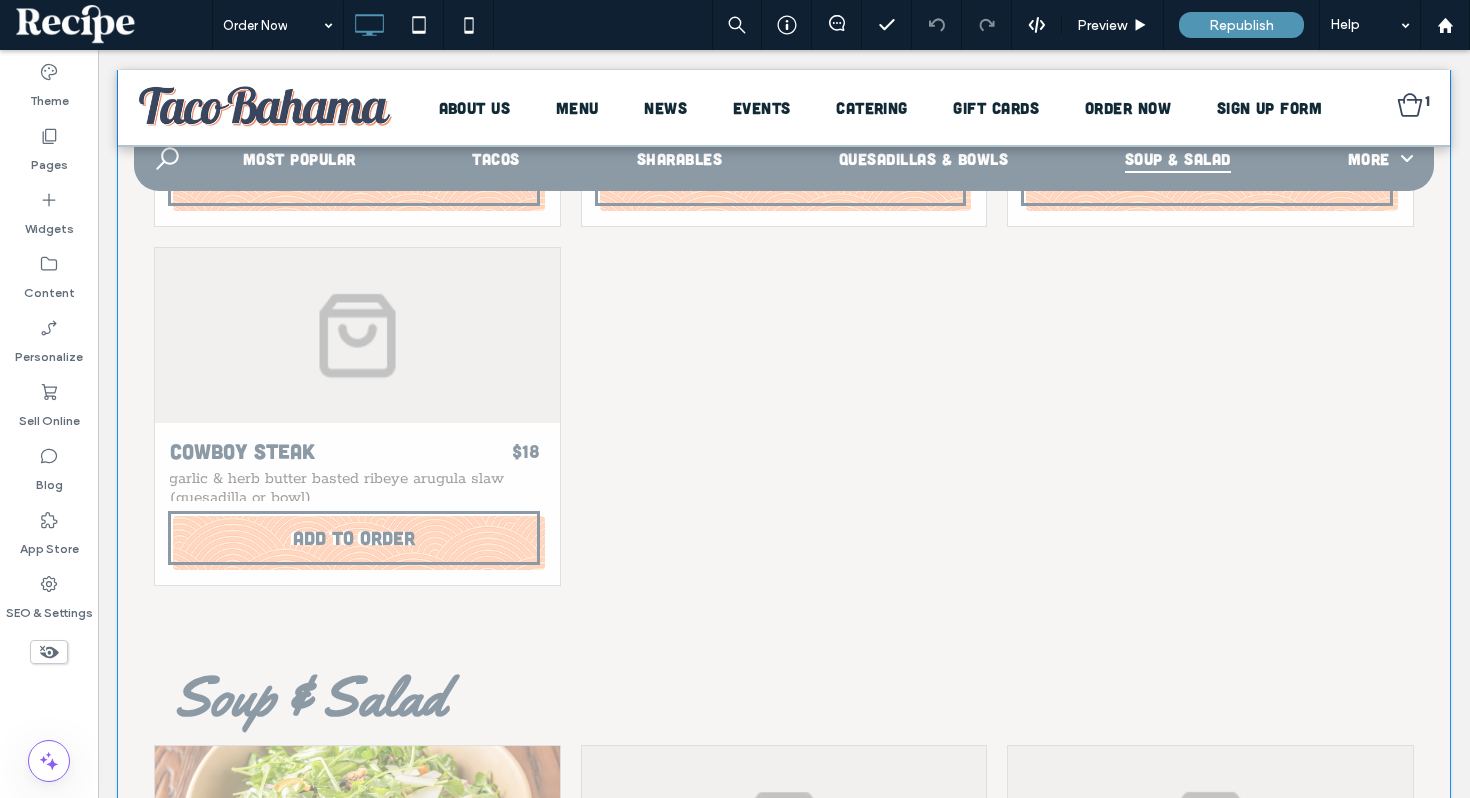 scroll, scrollTop: 8919, scrollLeft: 0, axis: vertical 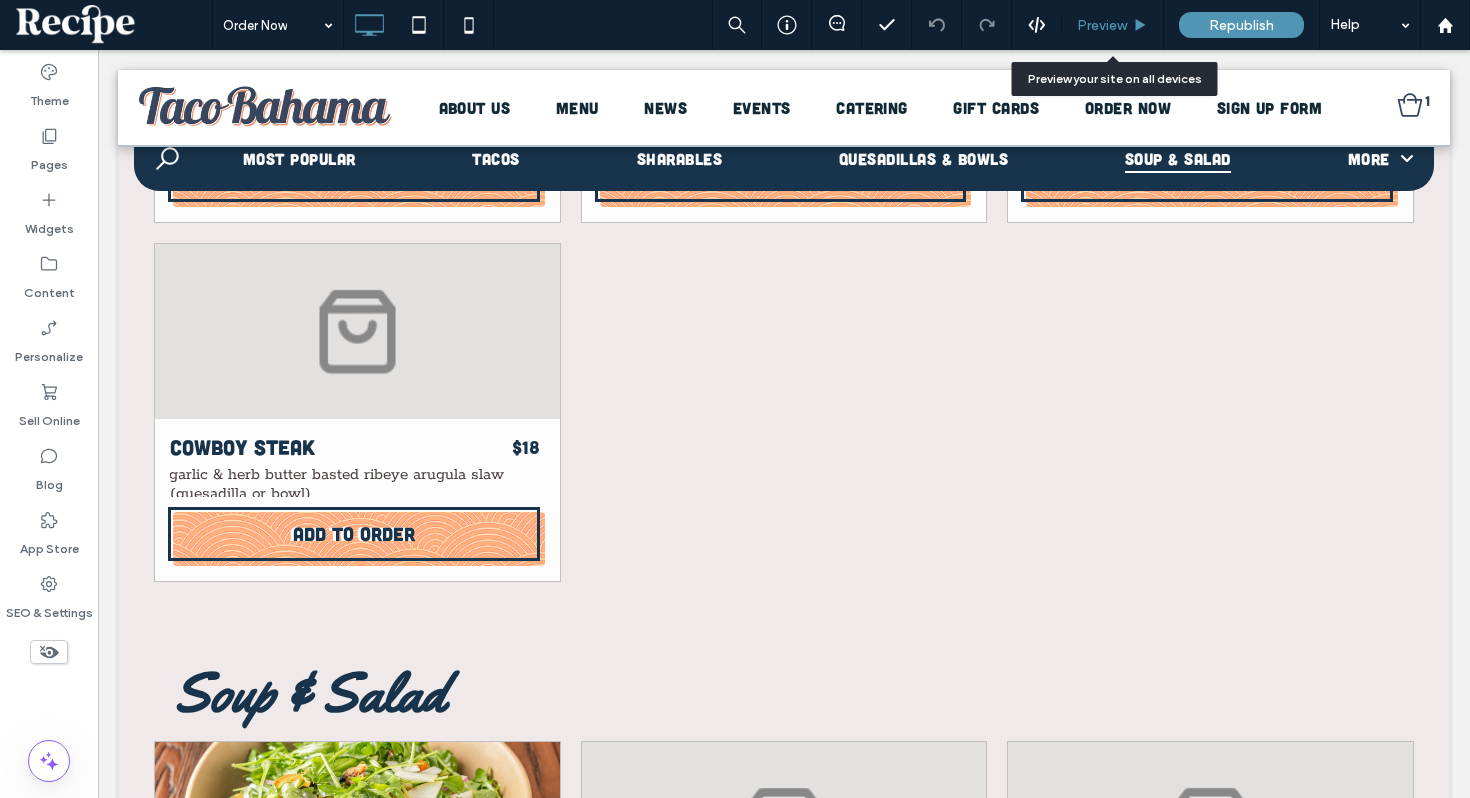 click on "Preview" at bounding box center (1102, 25) 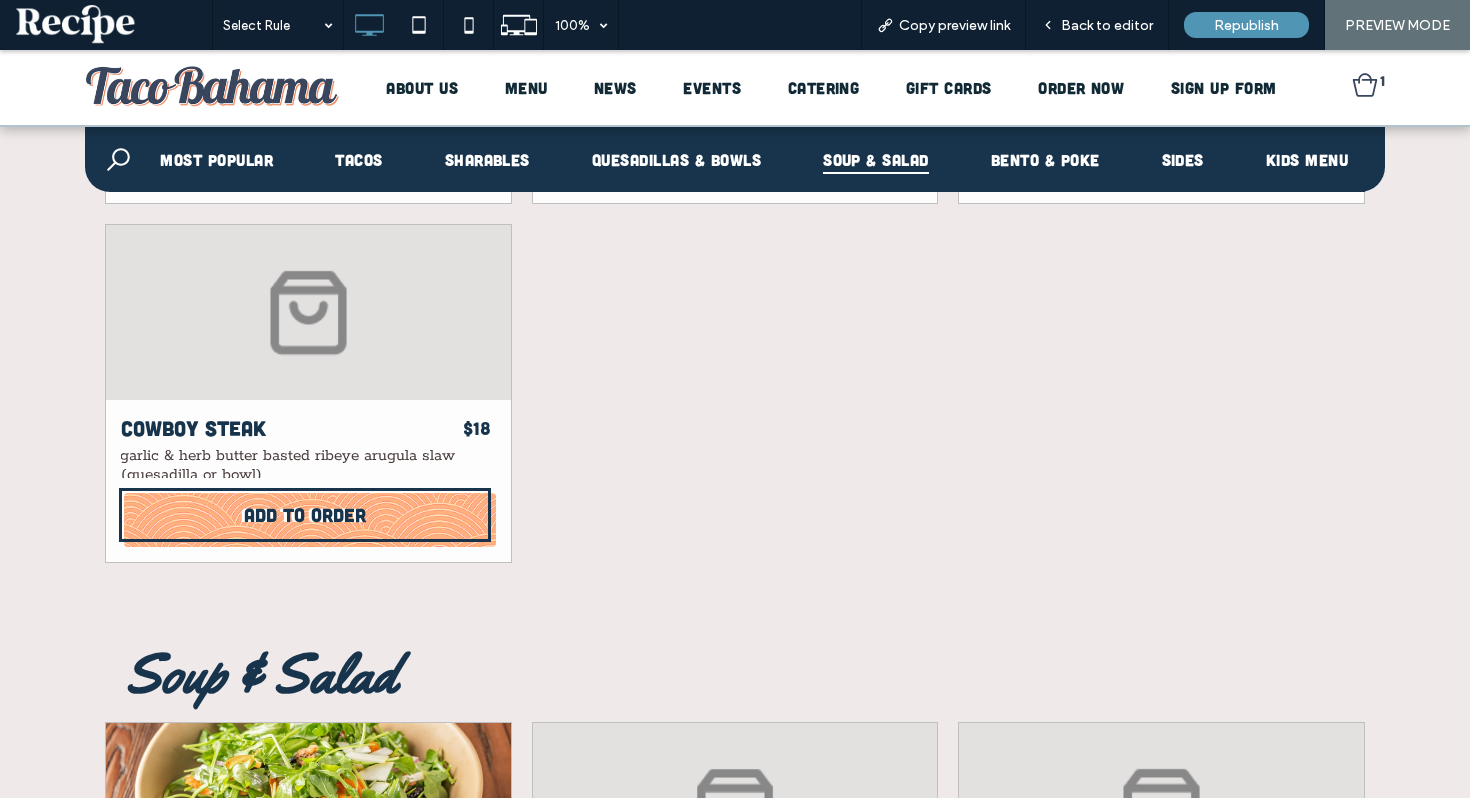scroll, scrollTop: 8920, scrollLeft: 0, axis: vertical 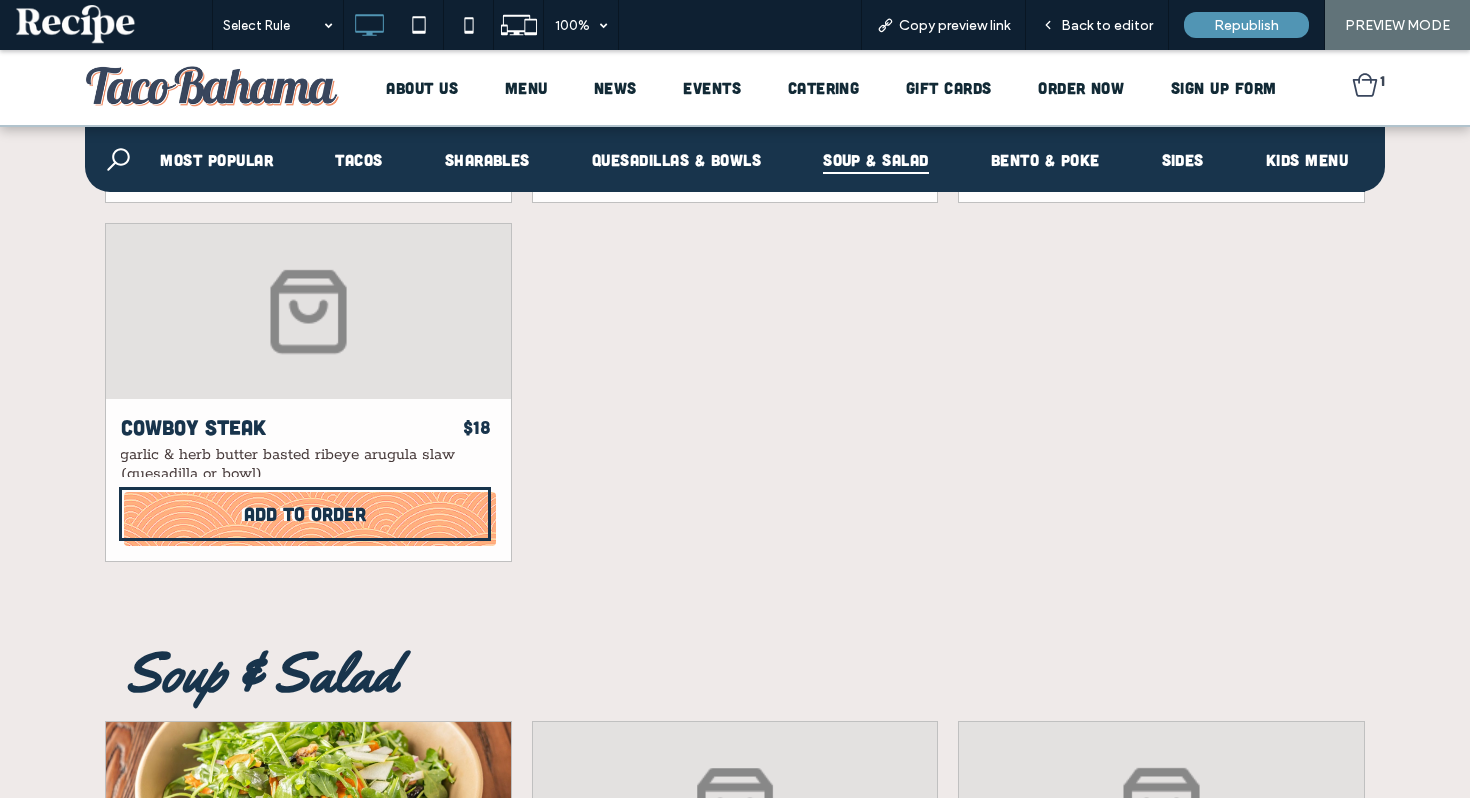 click on "Add to Order" at bounding box center (310, 519) 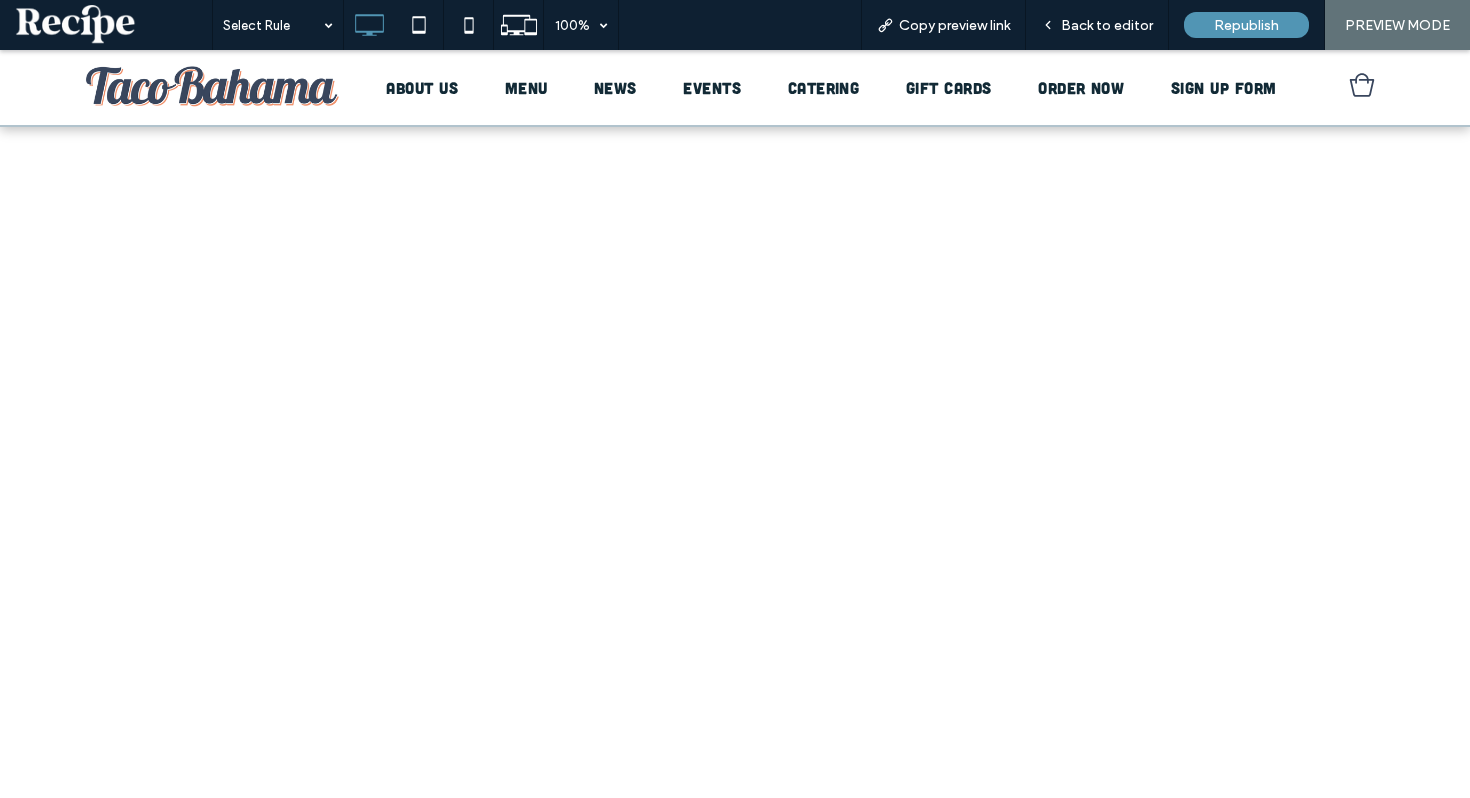 scroll, scrollTop: 0, scrollLeft: 0, axis: both 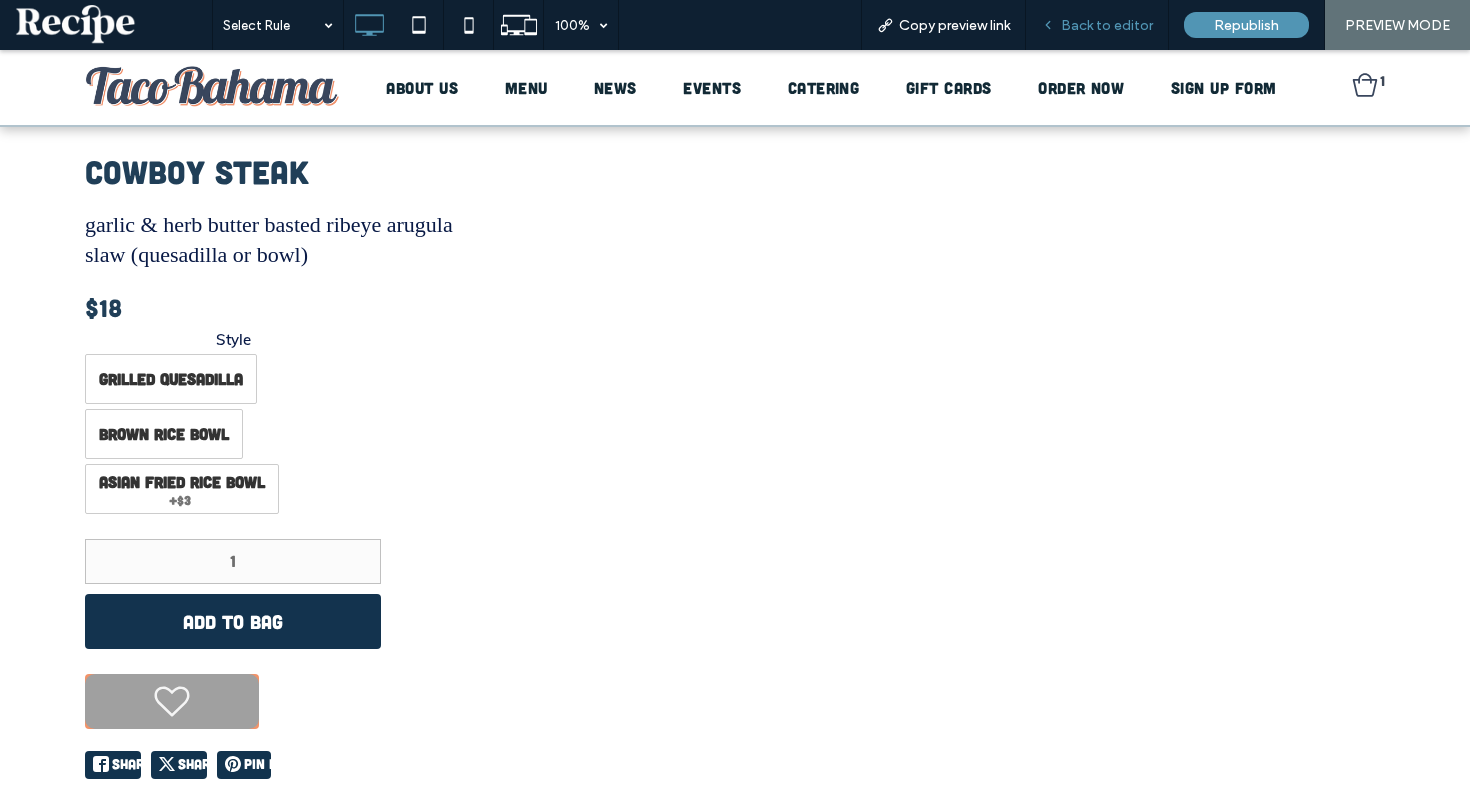 click on "Back to editor" at bounding box center [1107, 25] 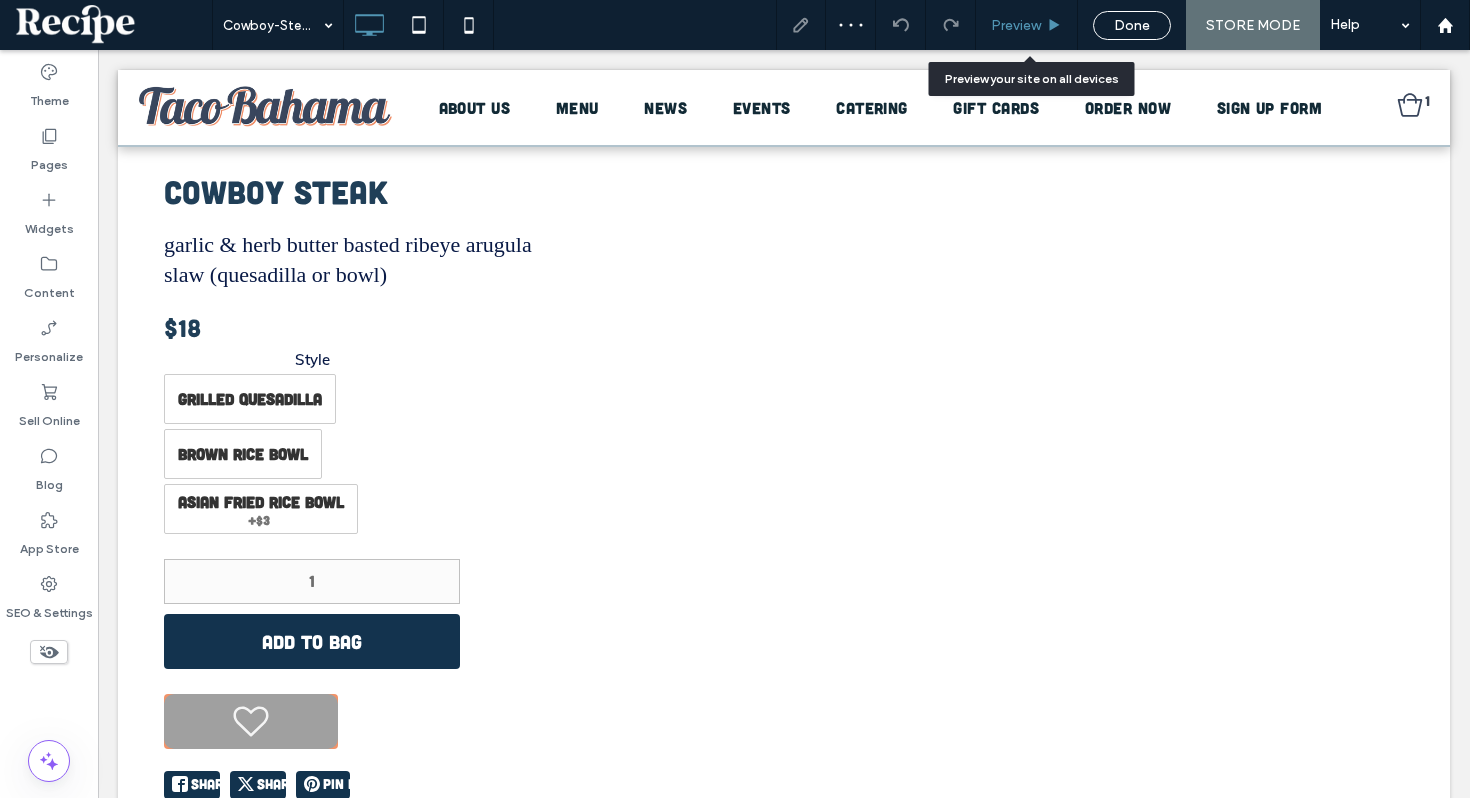 click on "Preview" at bounding box center [1016, 25] 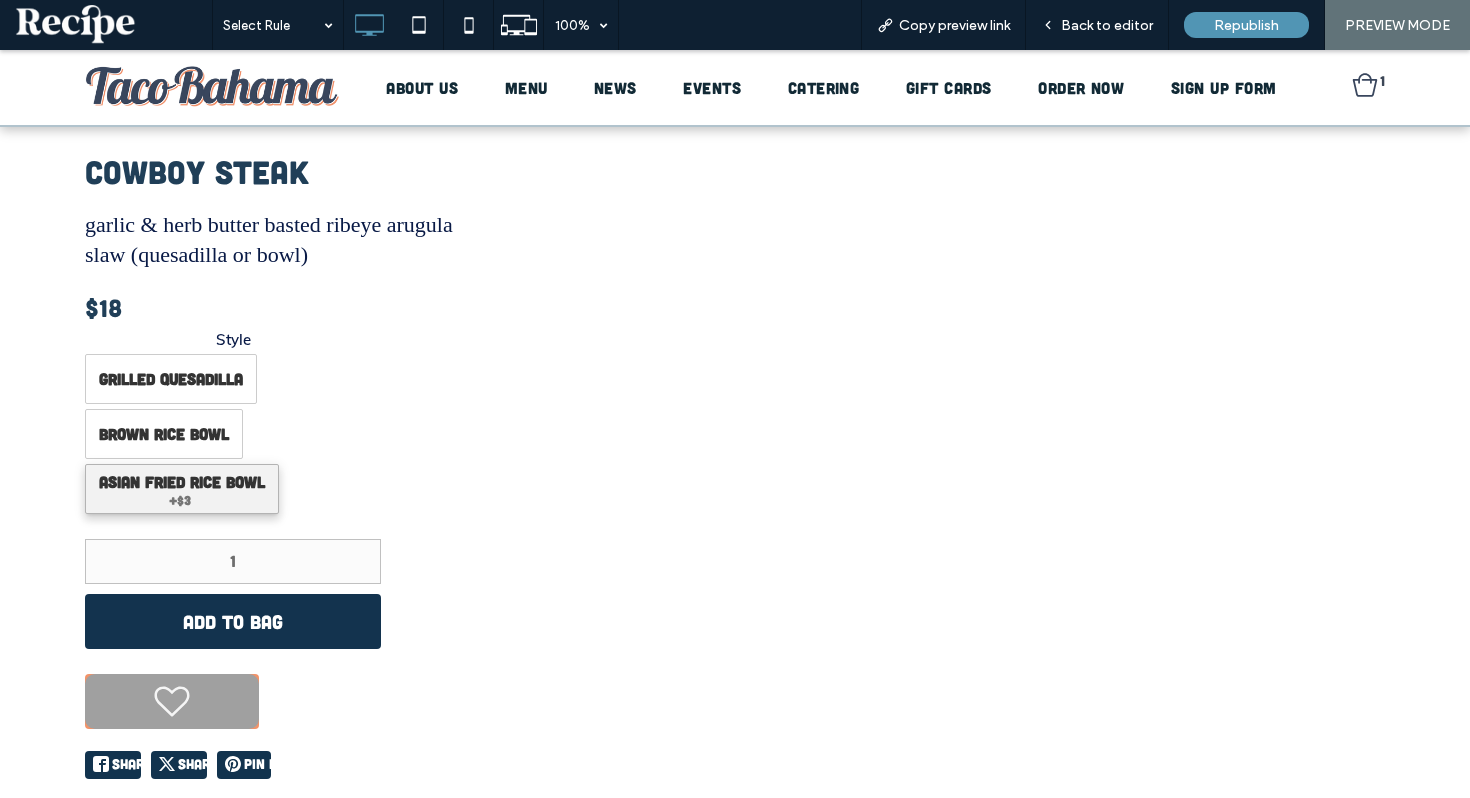 click on "+$3" at bounding box center (181, 500) 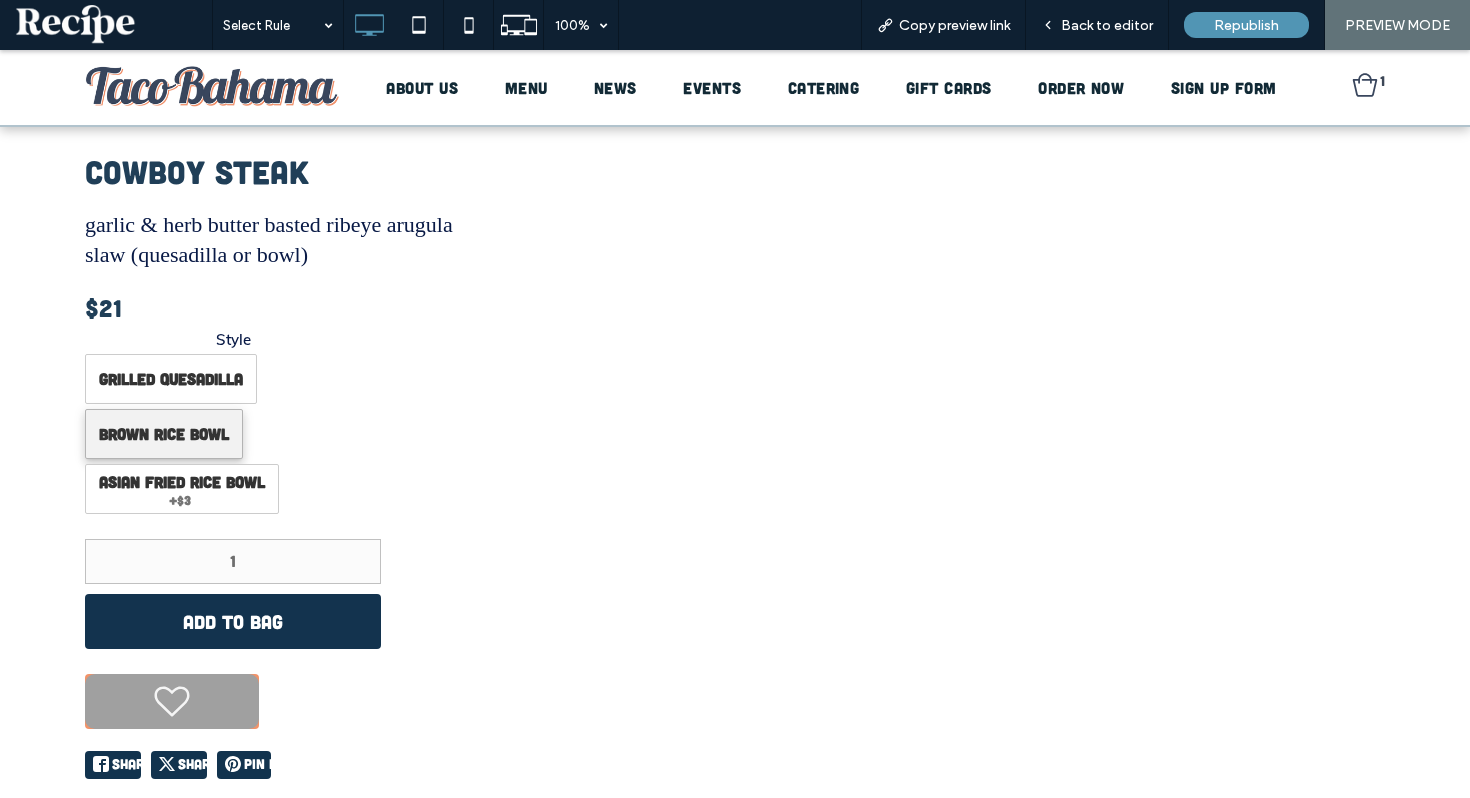 click on "Brown Rice Bowl" 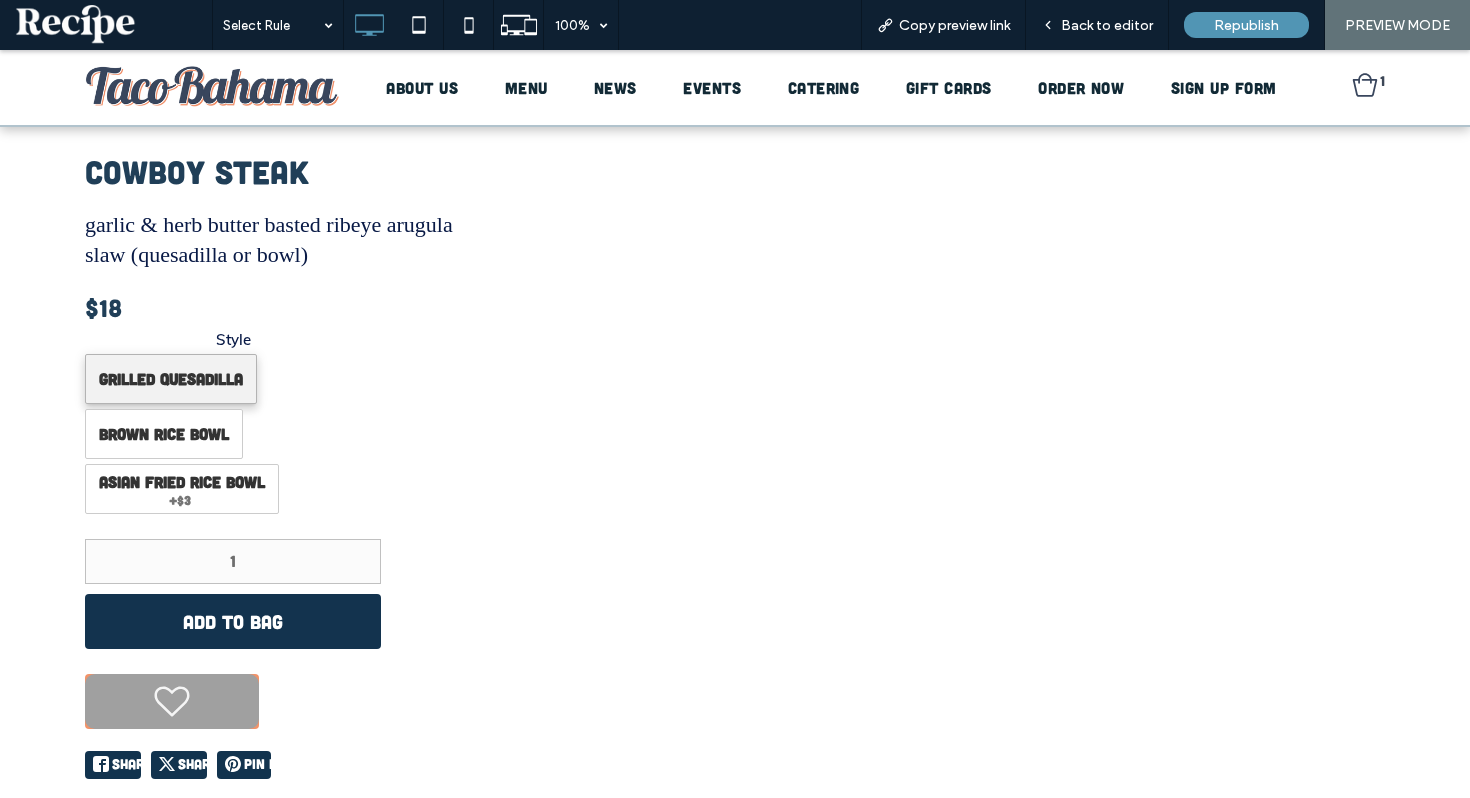 click on "Grilled Quesadilla" 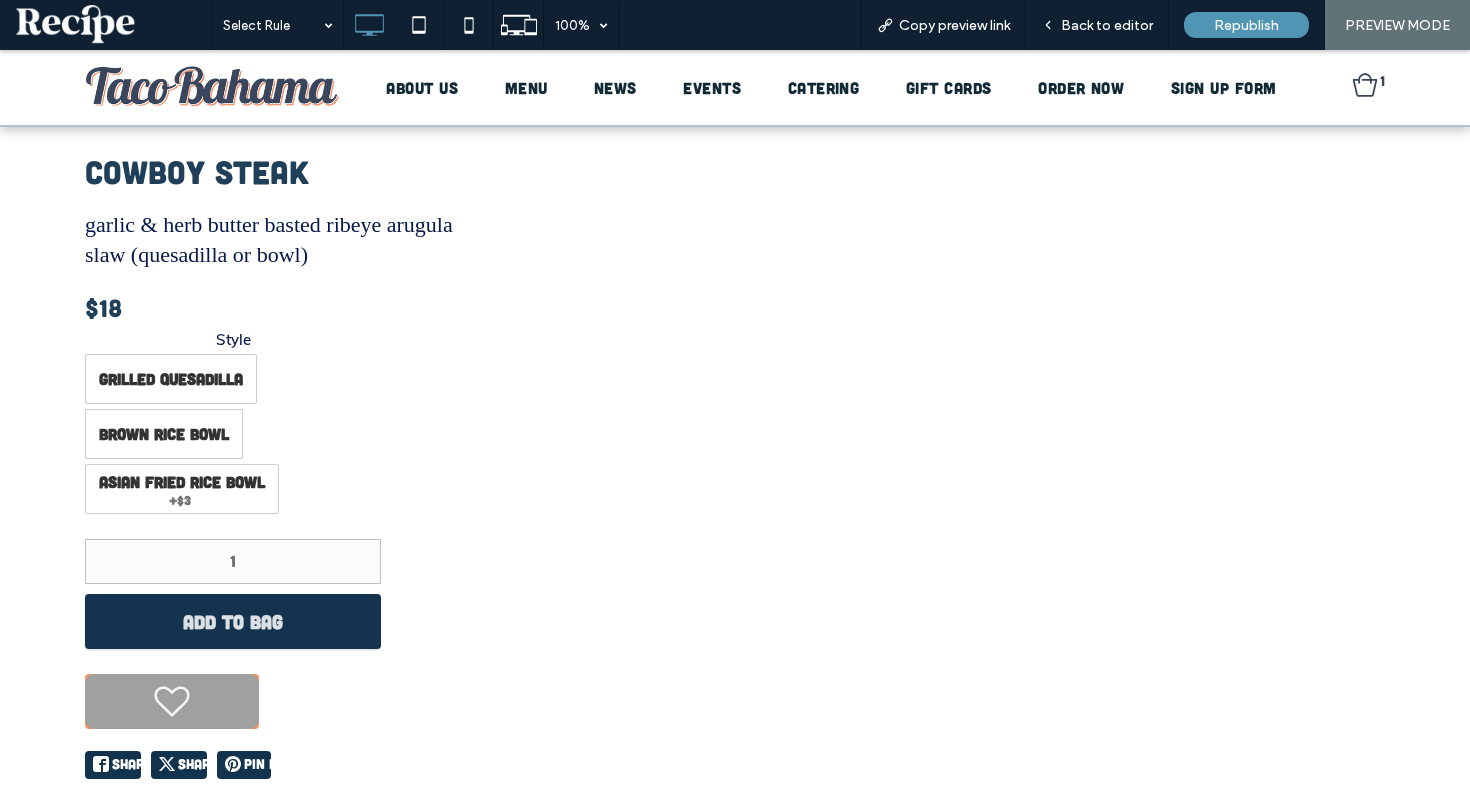 click on "Add to Bag" at bounding box center (233, 621) 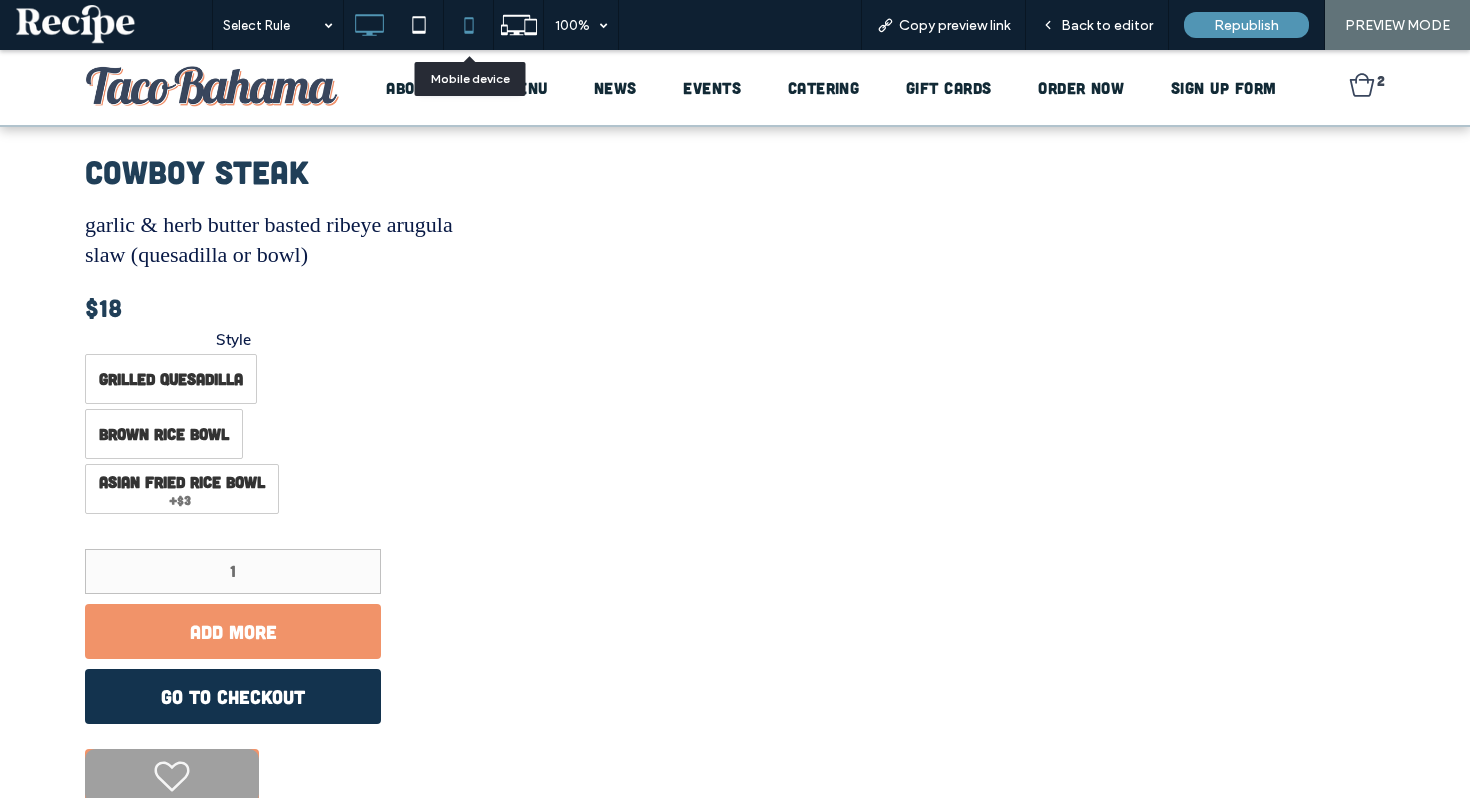 click 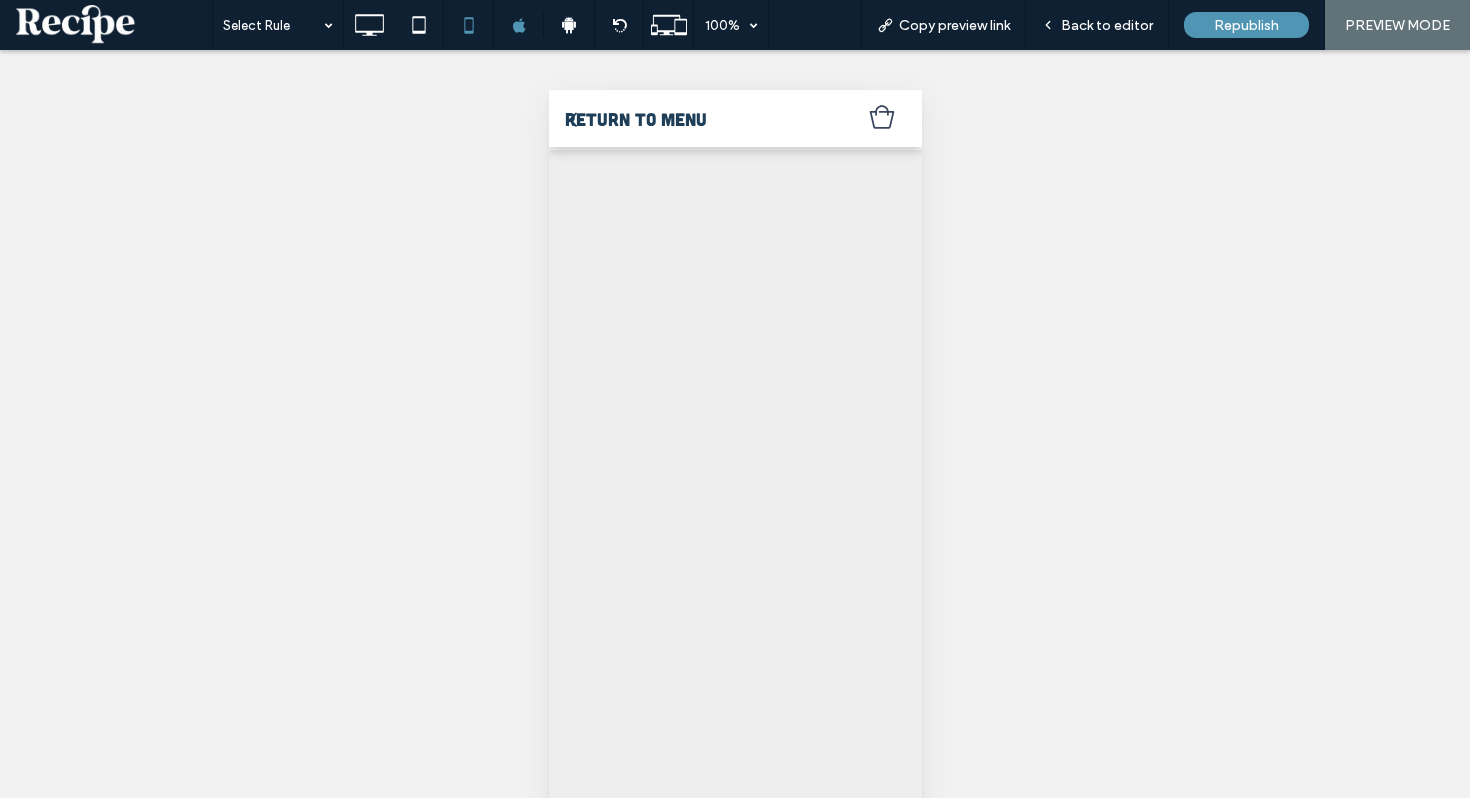 scroll, scrollTop: 0, scrollLeft: 0, axis: both 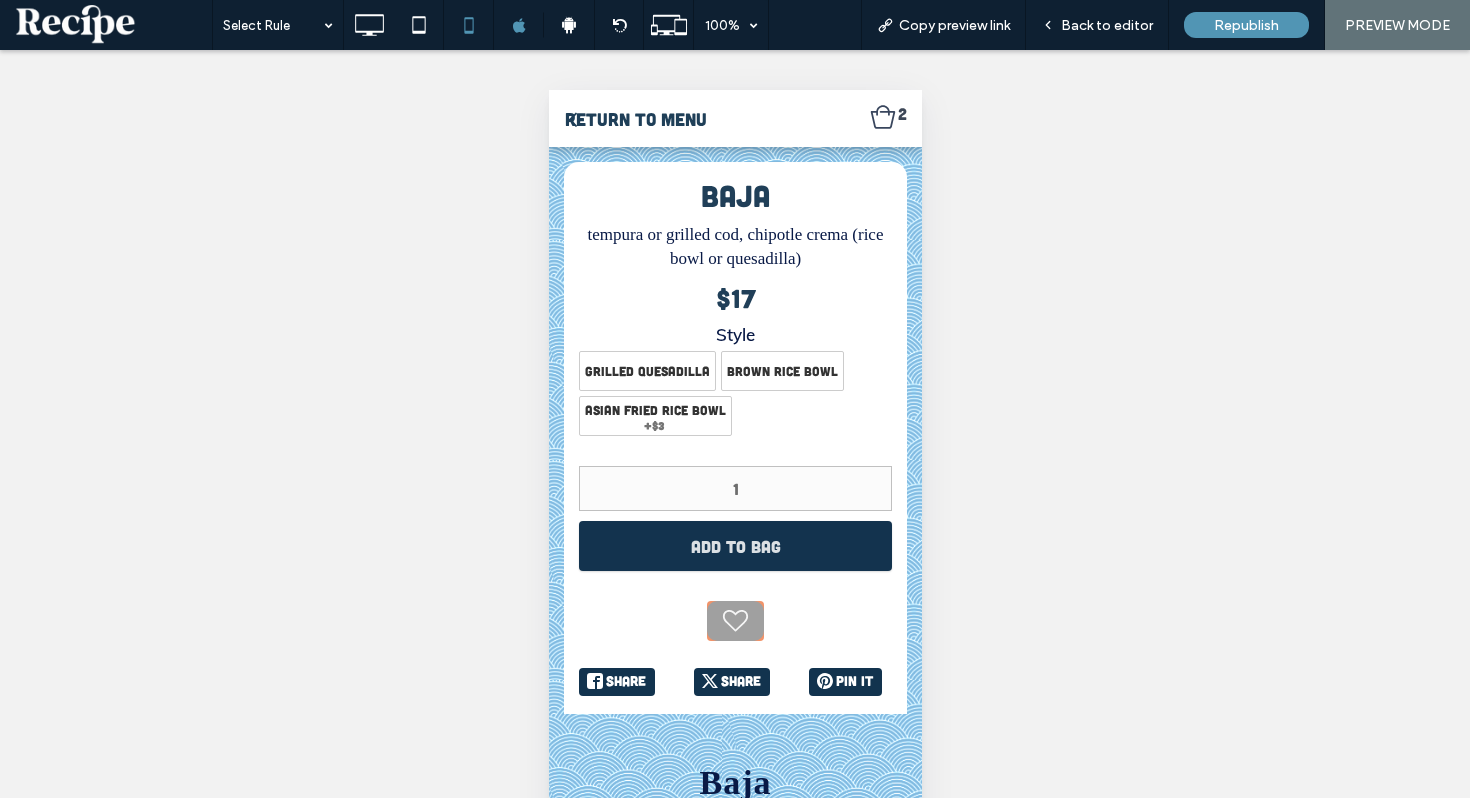 click on "Add to Bag" at bounding box center [734, 546] 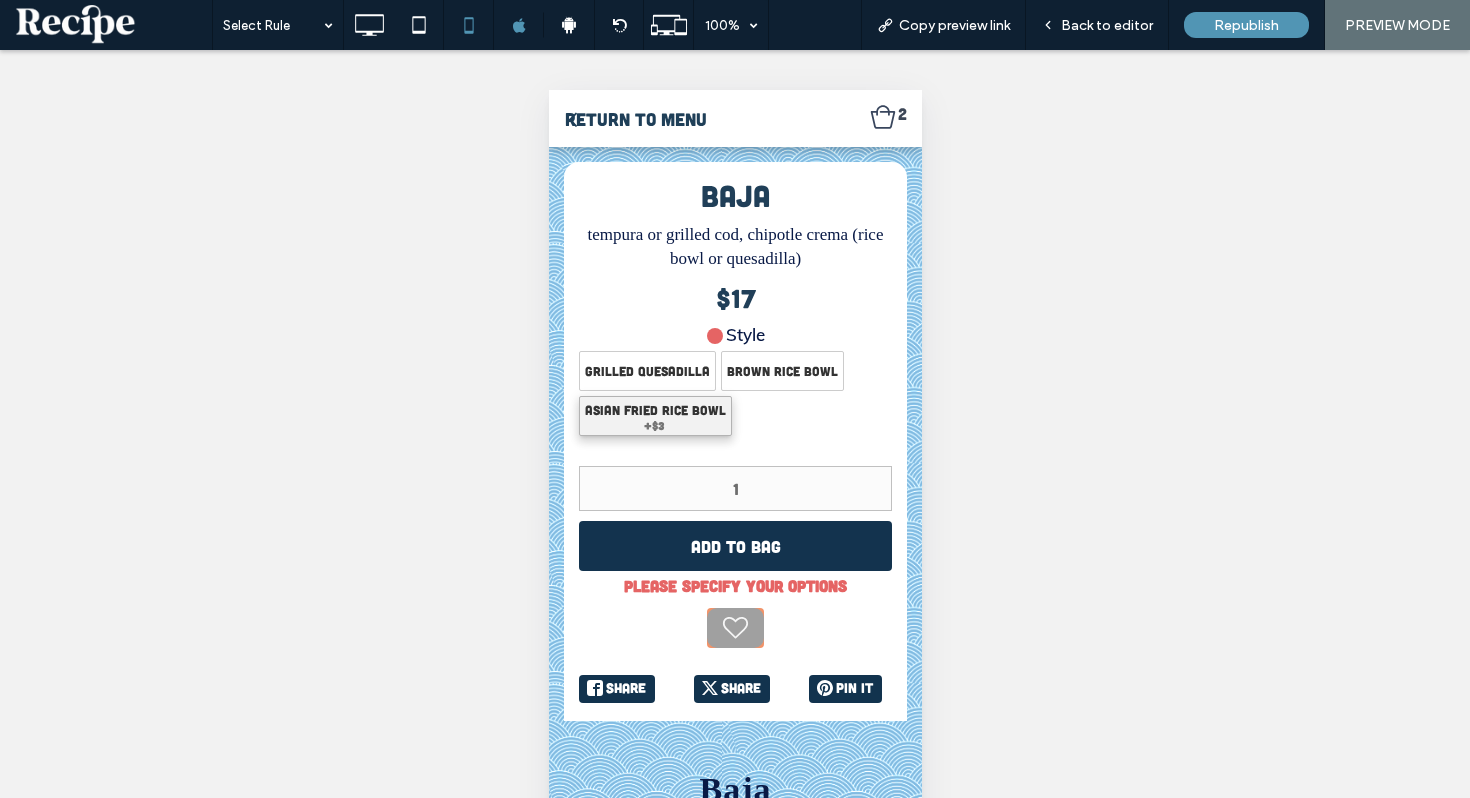 click on "Asian Fried Rice Bowl   ( +$3 )" 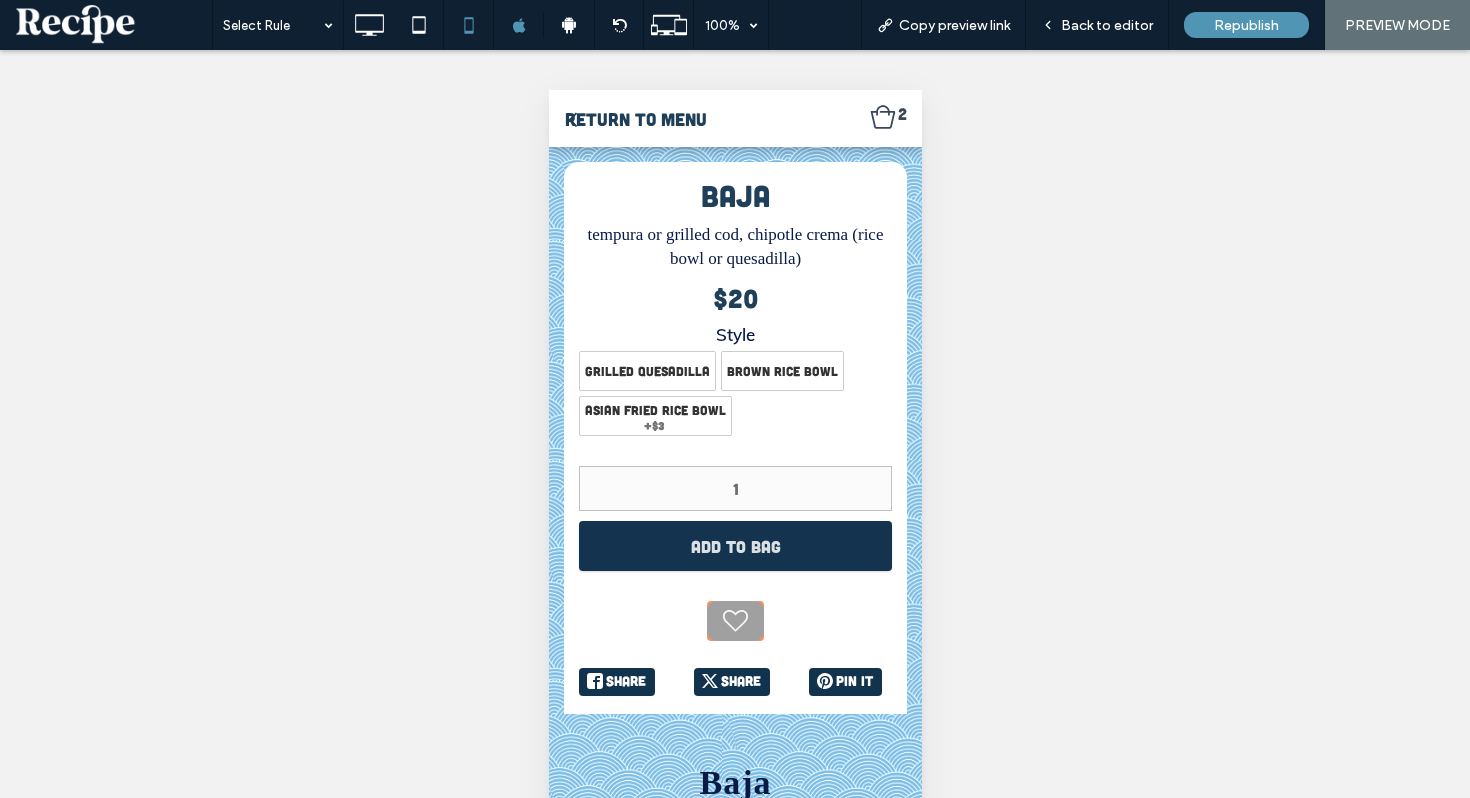 click on "Add to Bag" at bounding box center [734, 546] 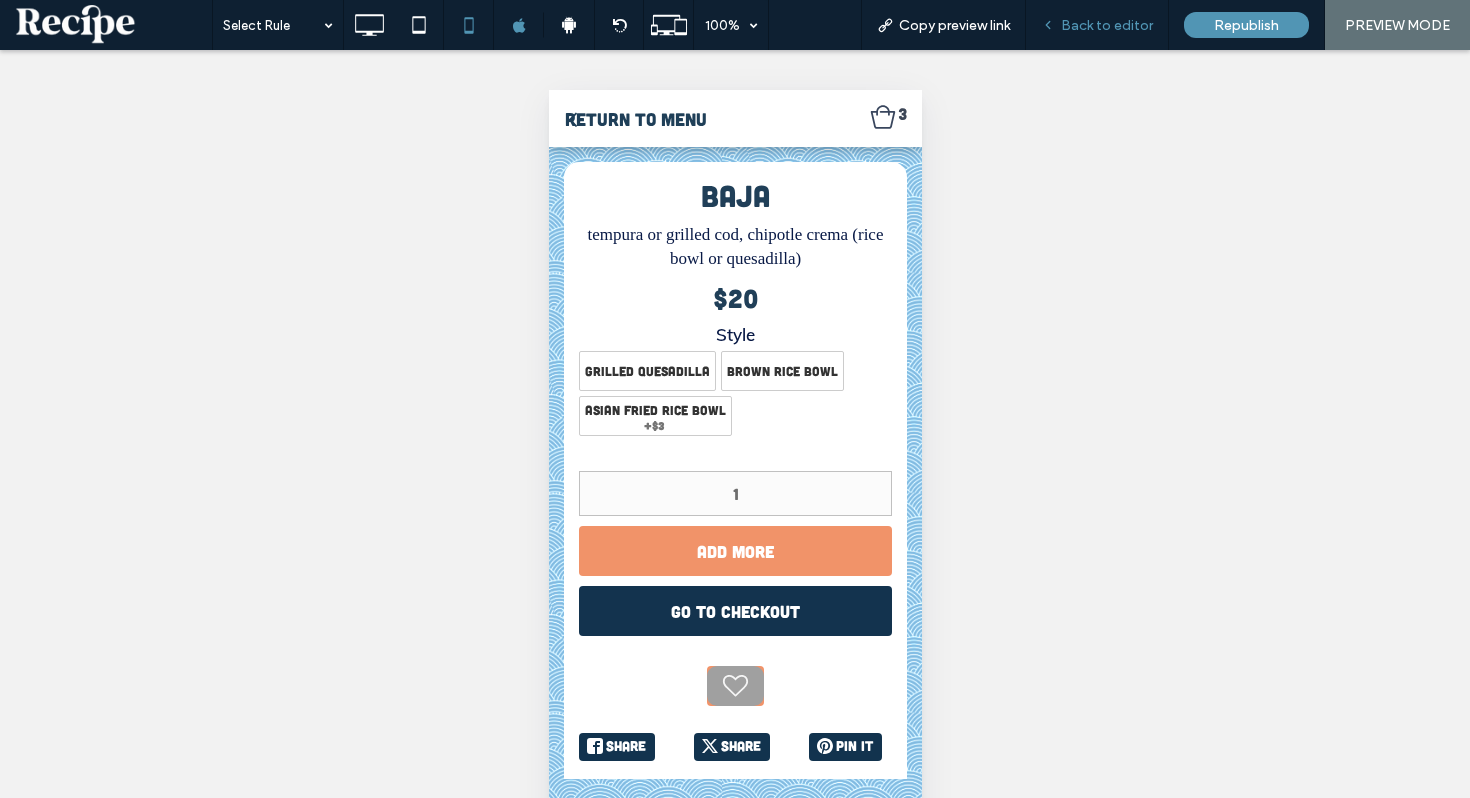 click on "Back to editor" at bounding box center (1107, 25) 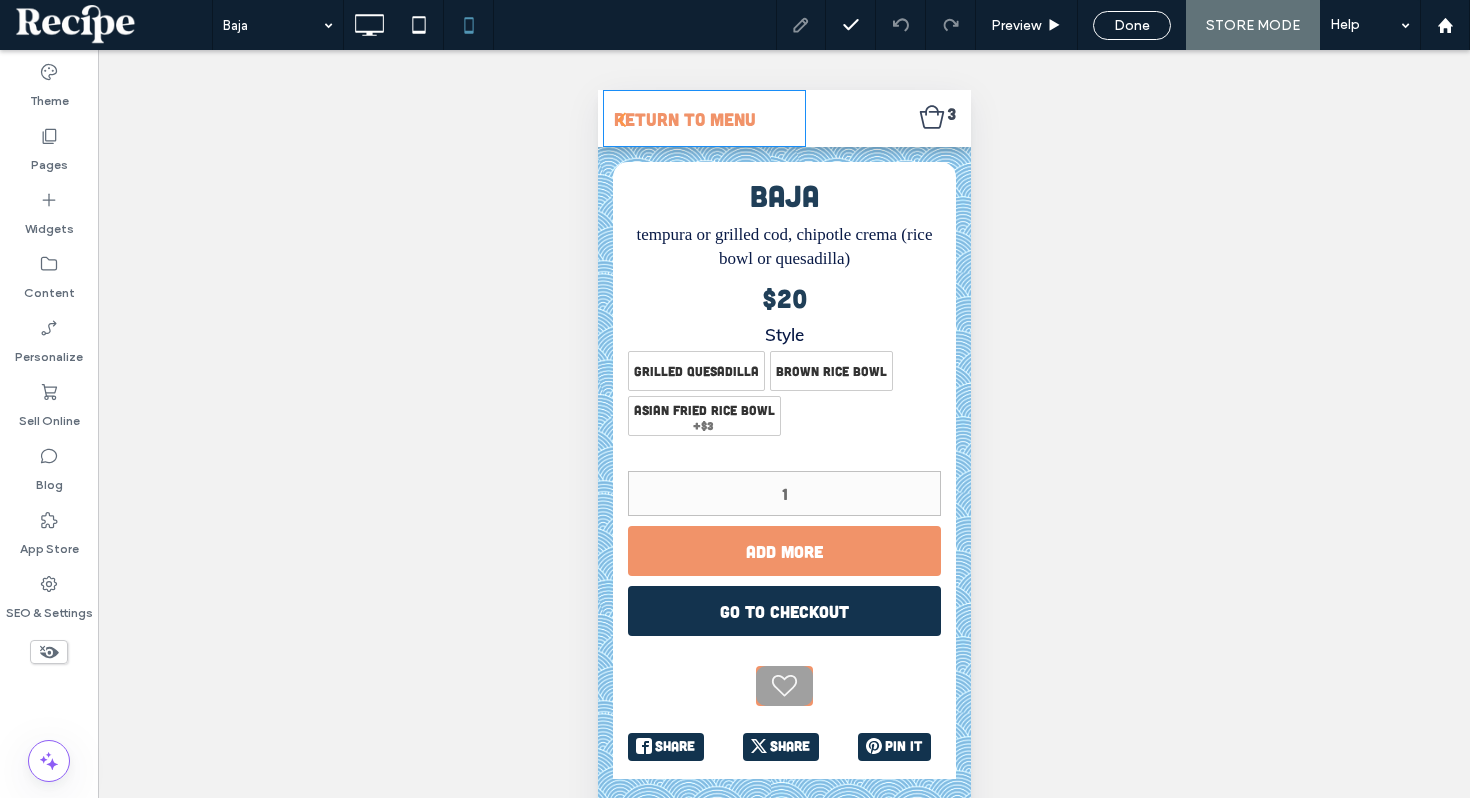 click on "RETURN TO MENU" at bounding box center (684, 119) 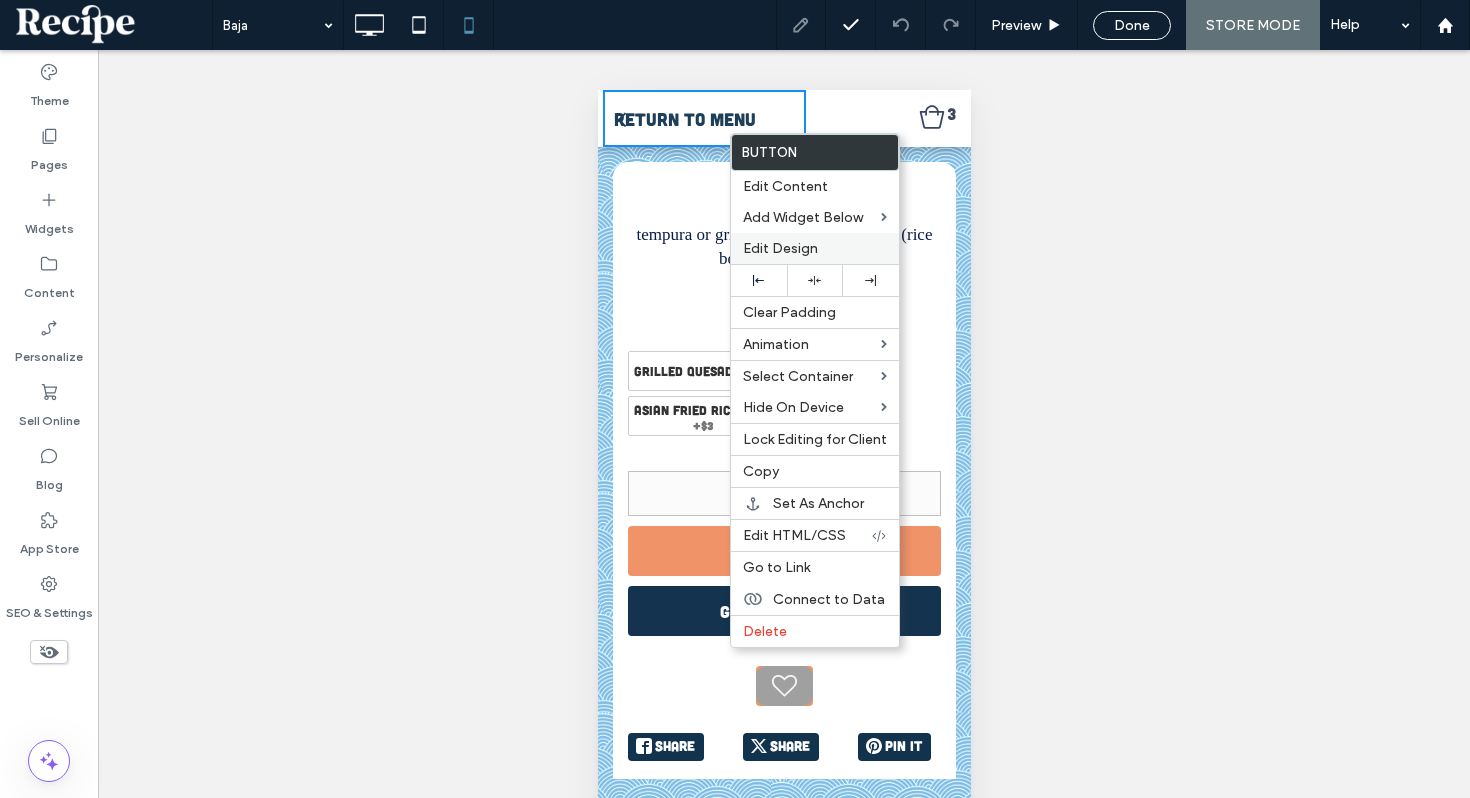 click on "Edit Design" at bounding box center (780, 248) 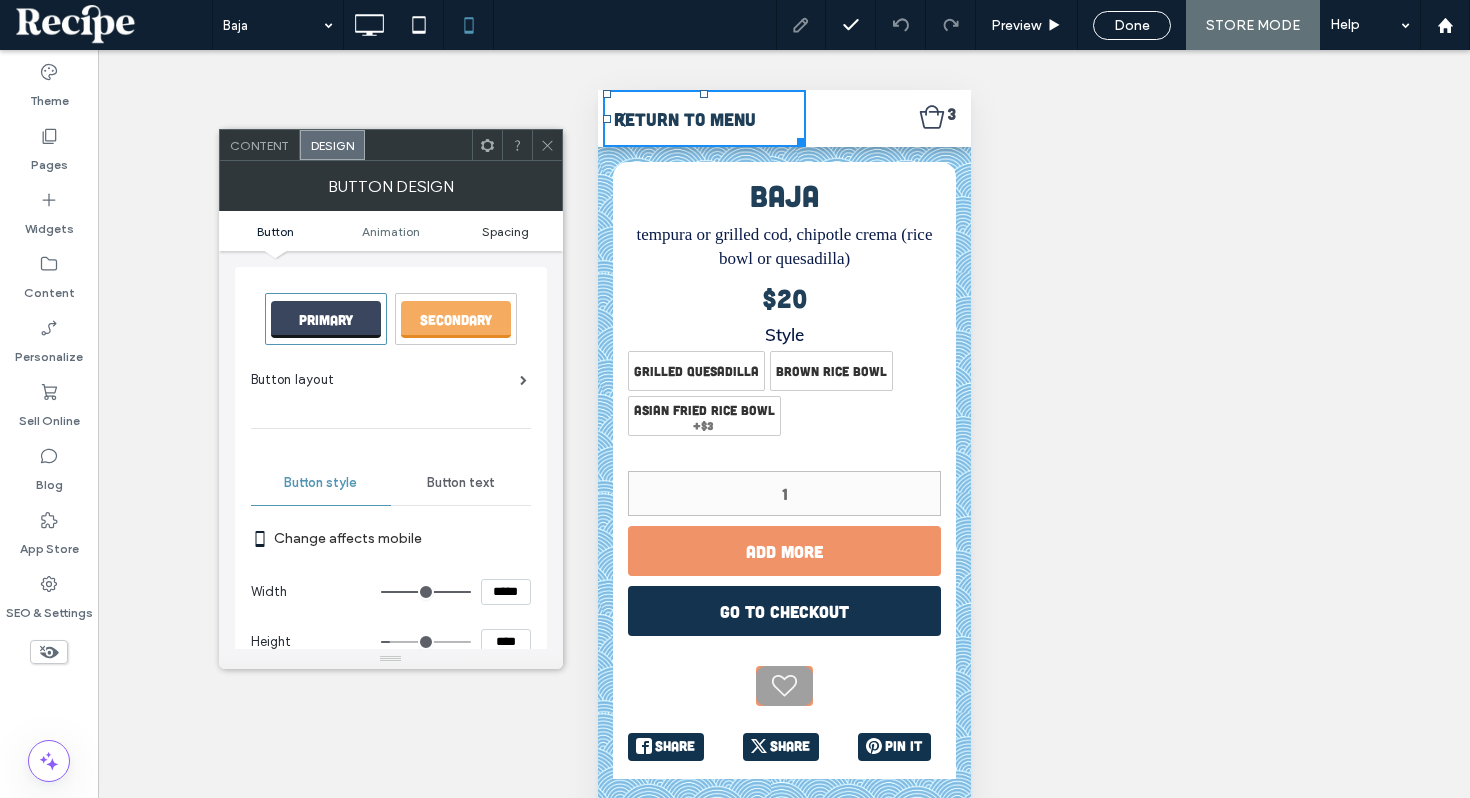click on "Spacing" at bounding box center (505, 231) 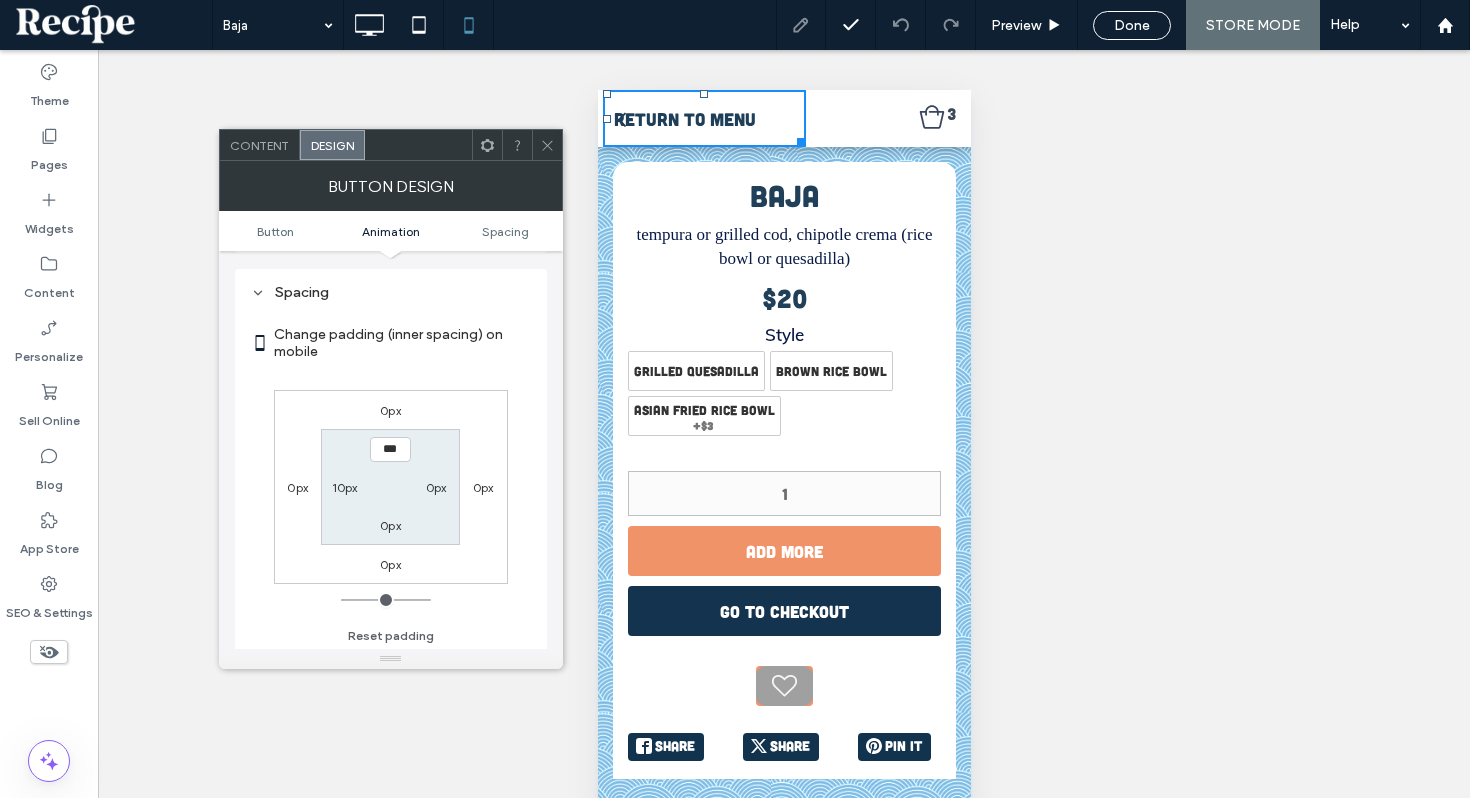 scroll, scrollTop: 1104, scrollLeft: 0, axis: vertical 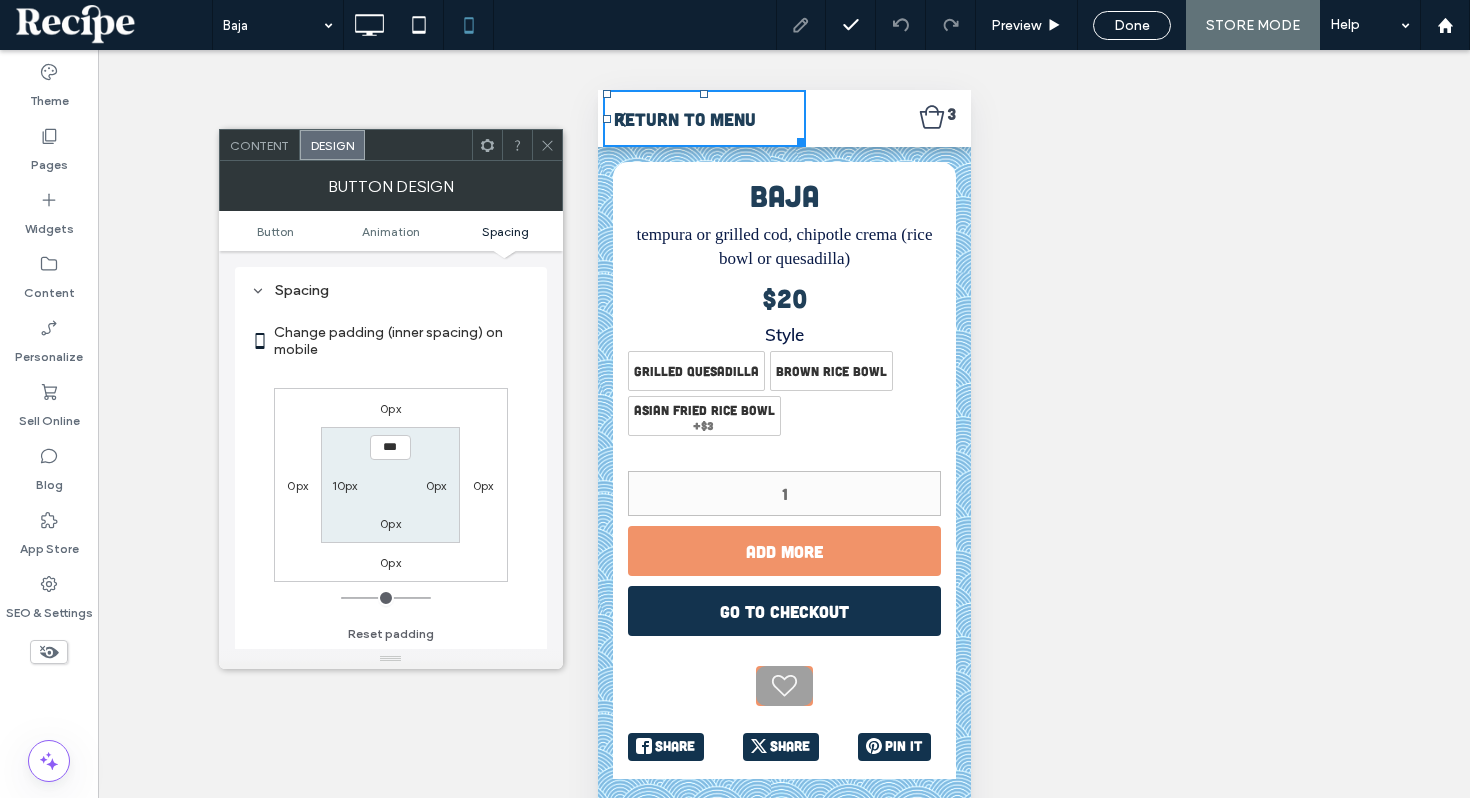 click on "10px" at bounding box center (345, 485) 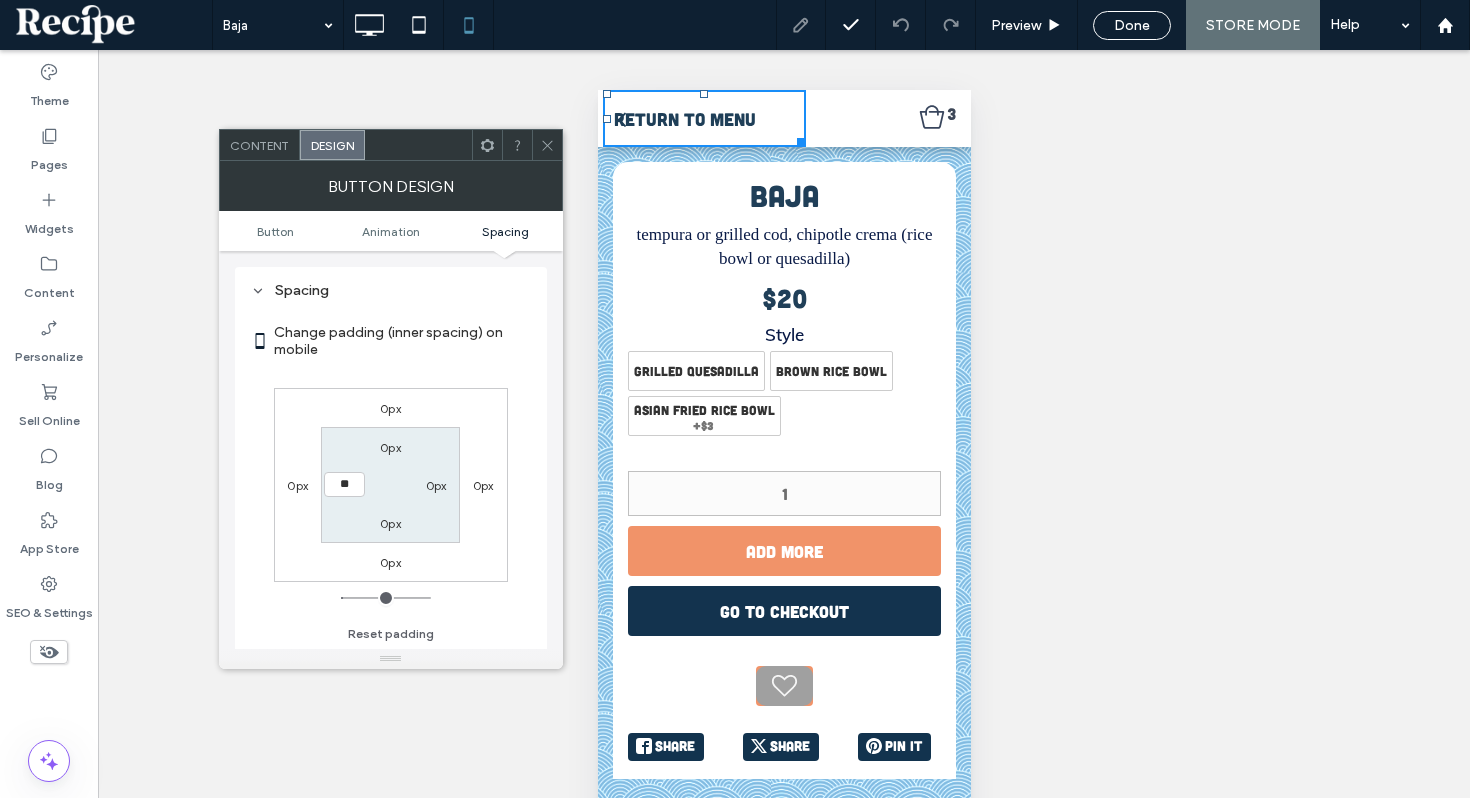 type on "**" 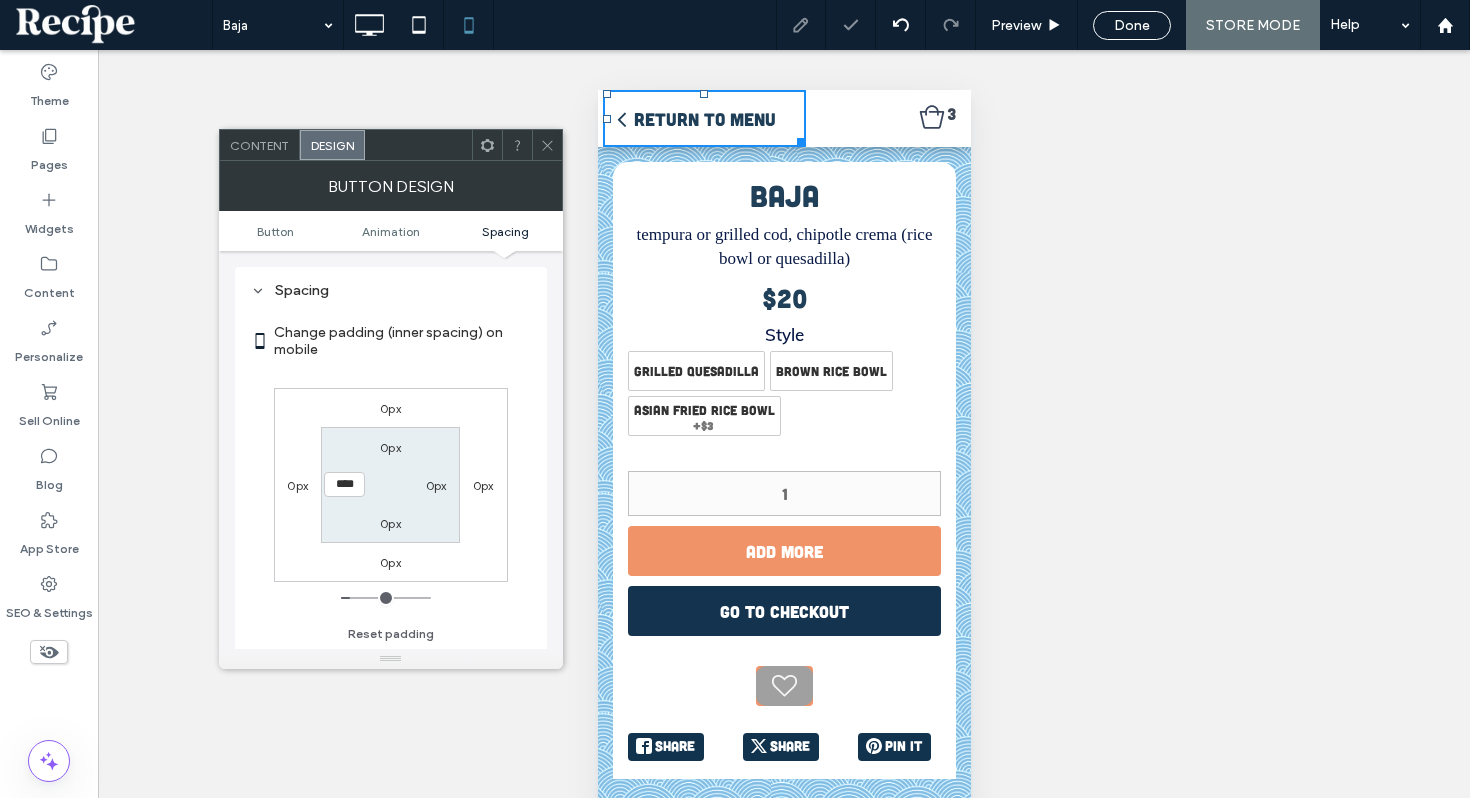 click 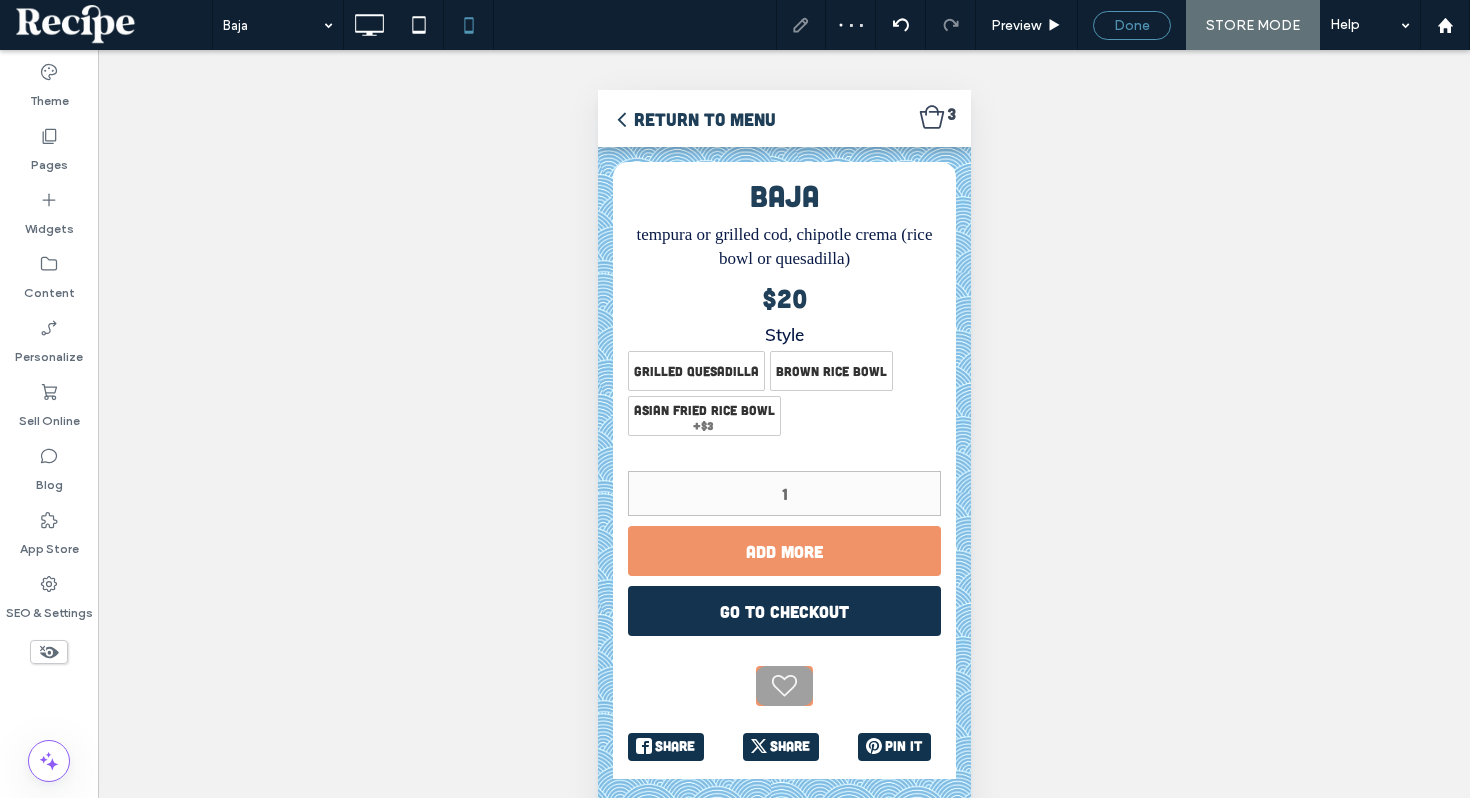 click on "Done" at bounding box center (1132, 25) 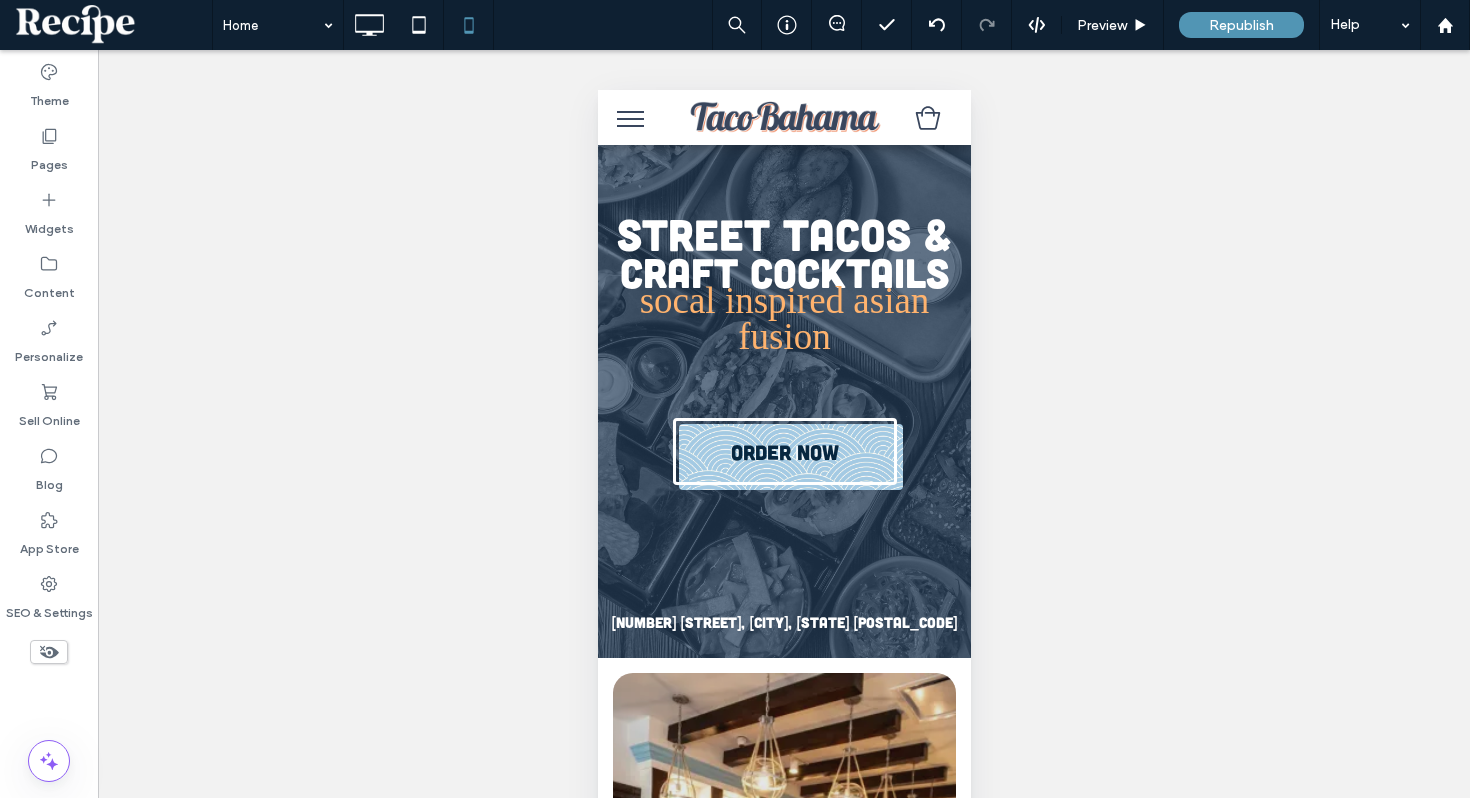 scroll, scrollTop: 0, scrollLeft: 0, axis: both 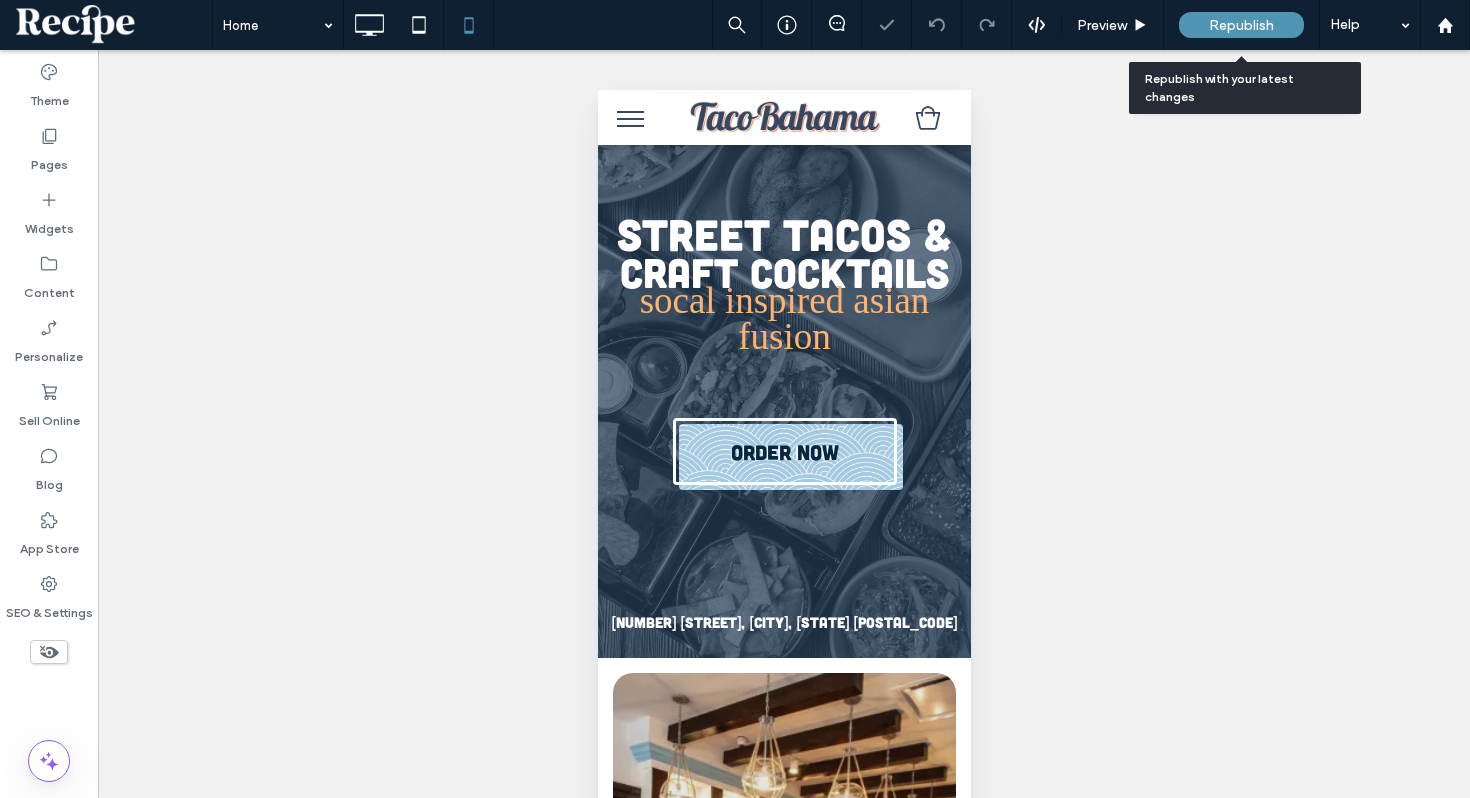 click on "Republish" at bounding box center [1241, 25] 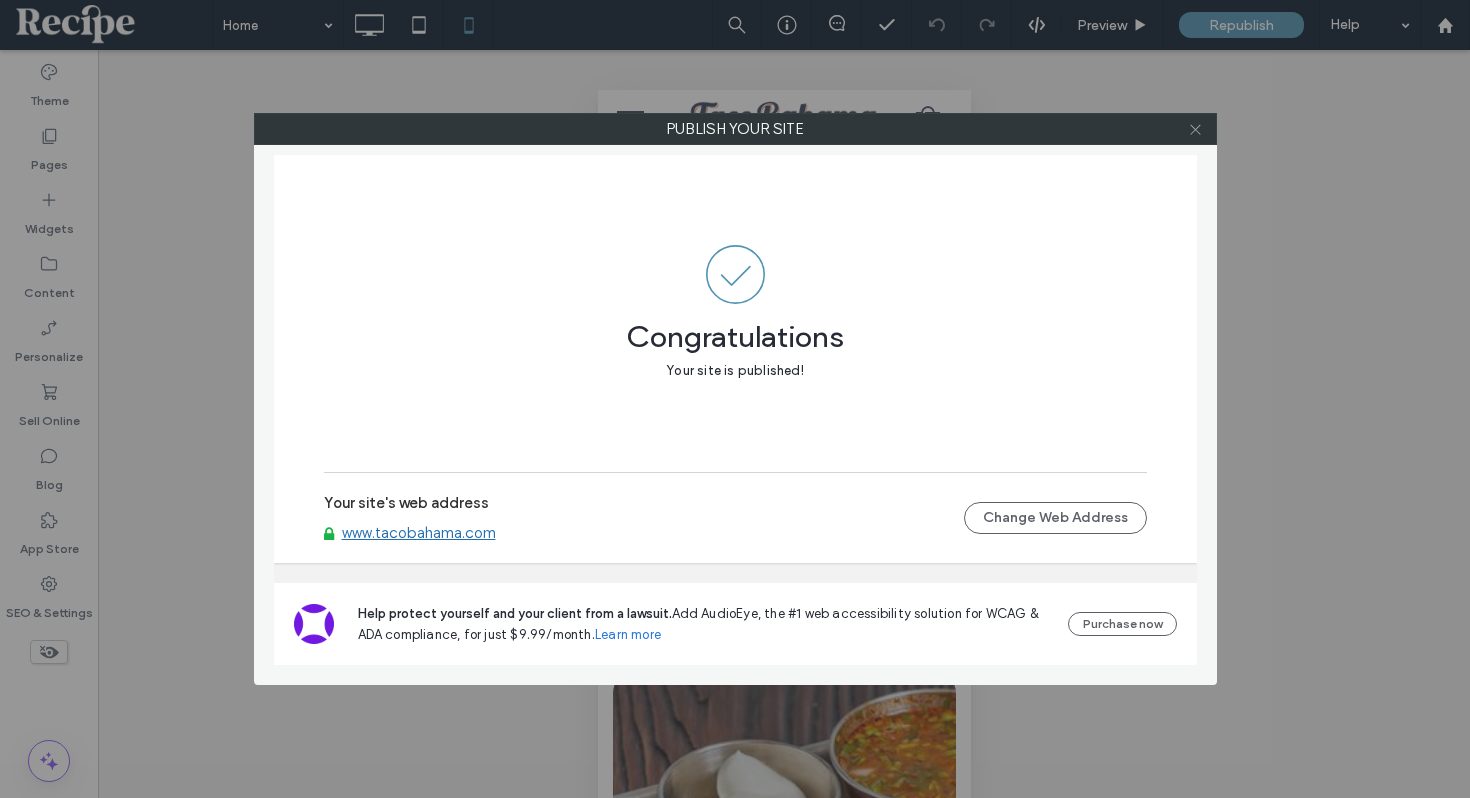 click 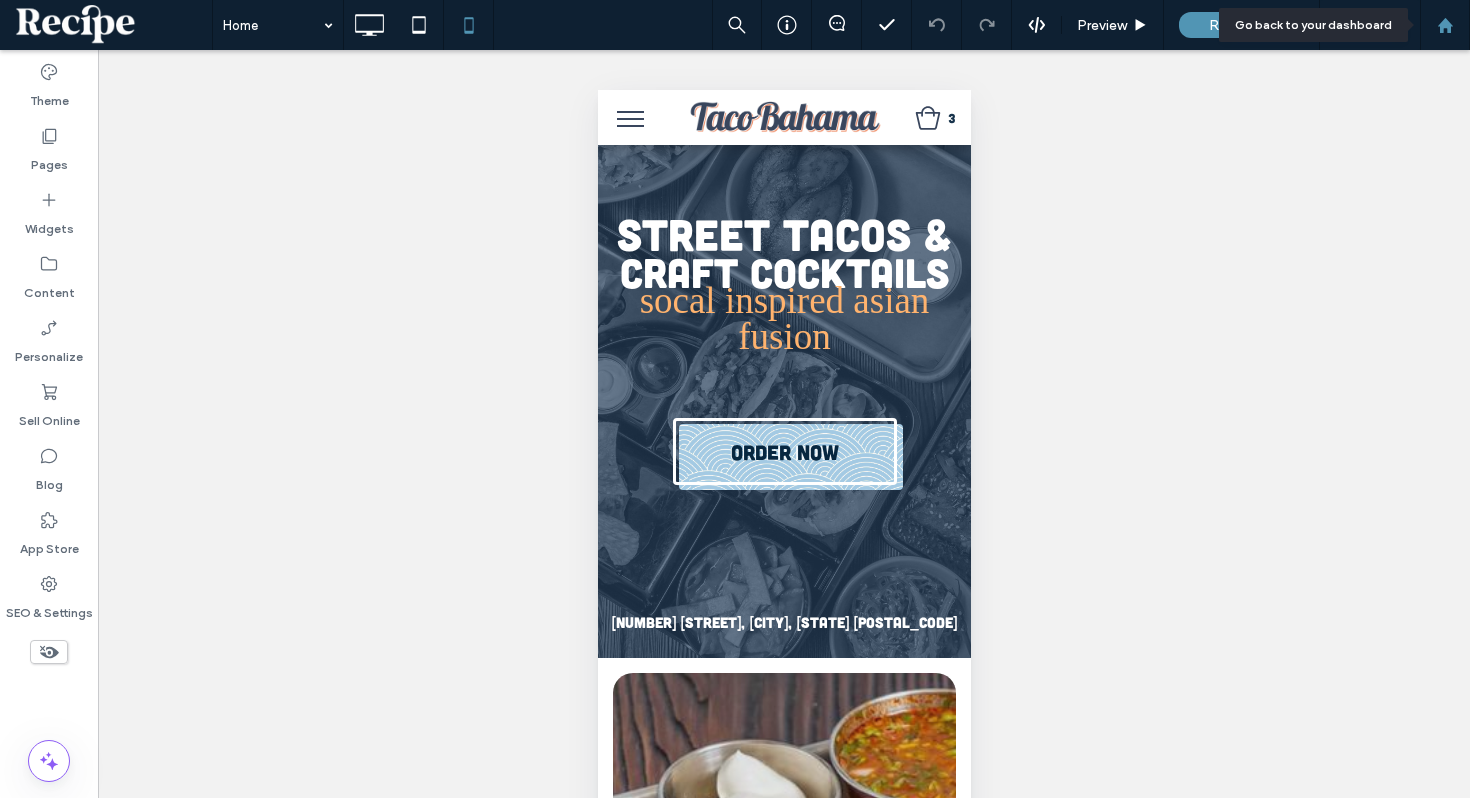 click 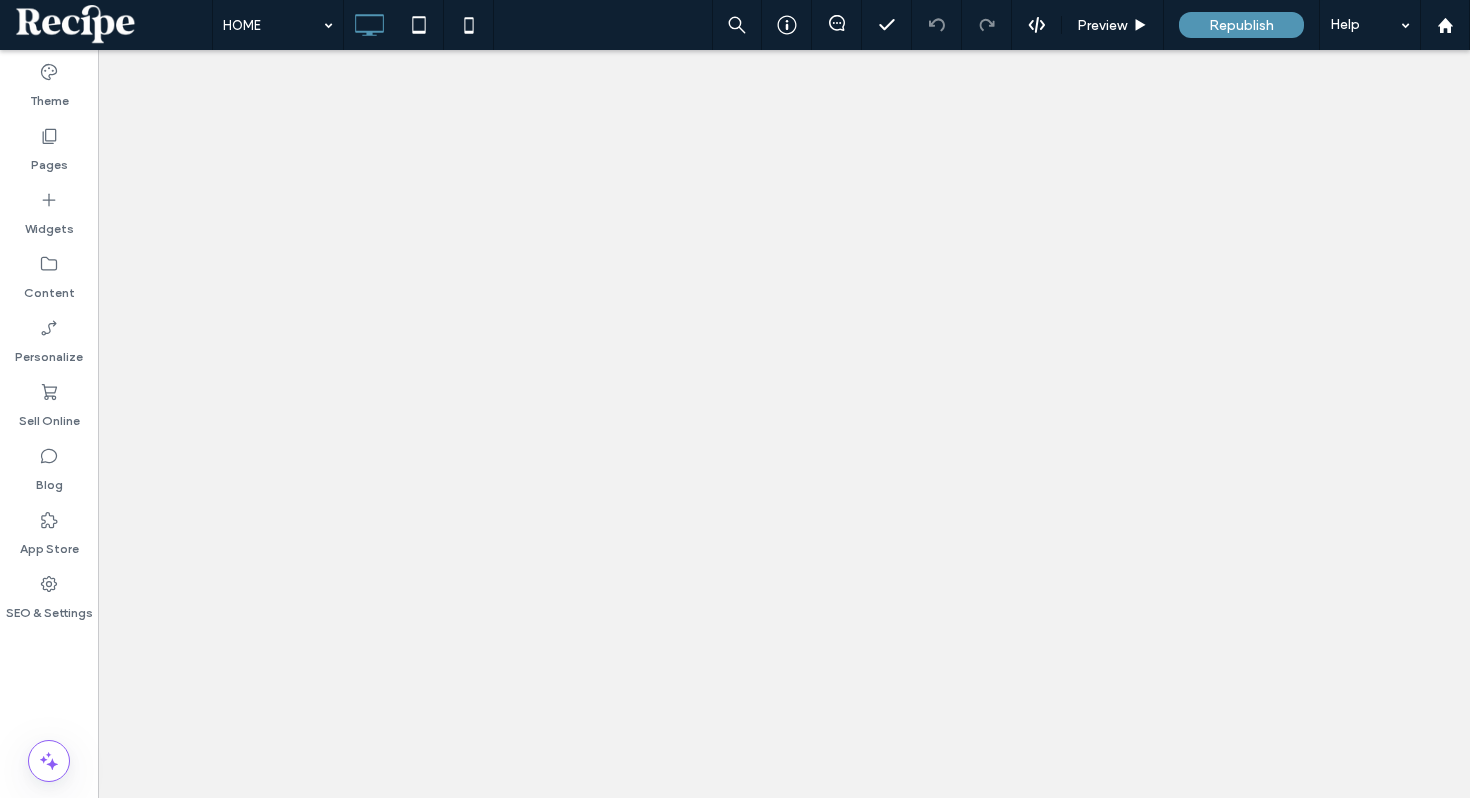 scroll, scrollTop: 0, scrollLeft: 0, axis: both 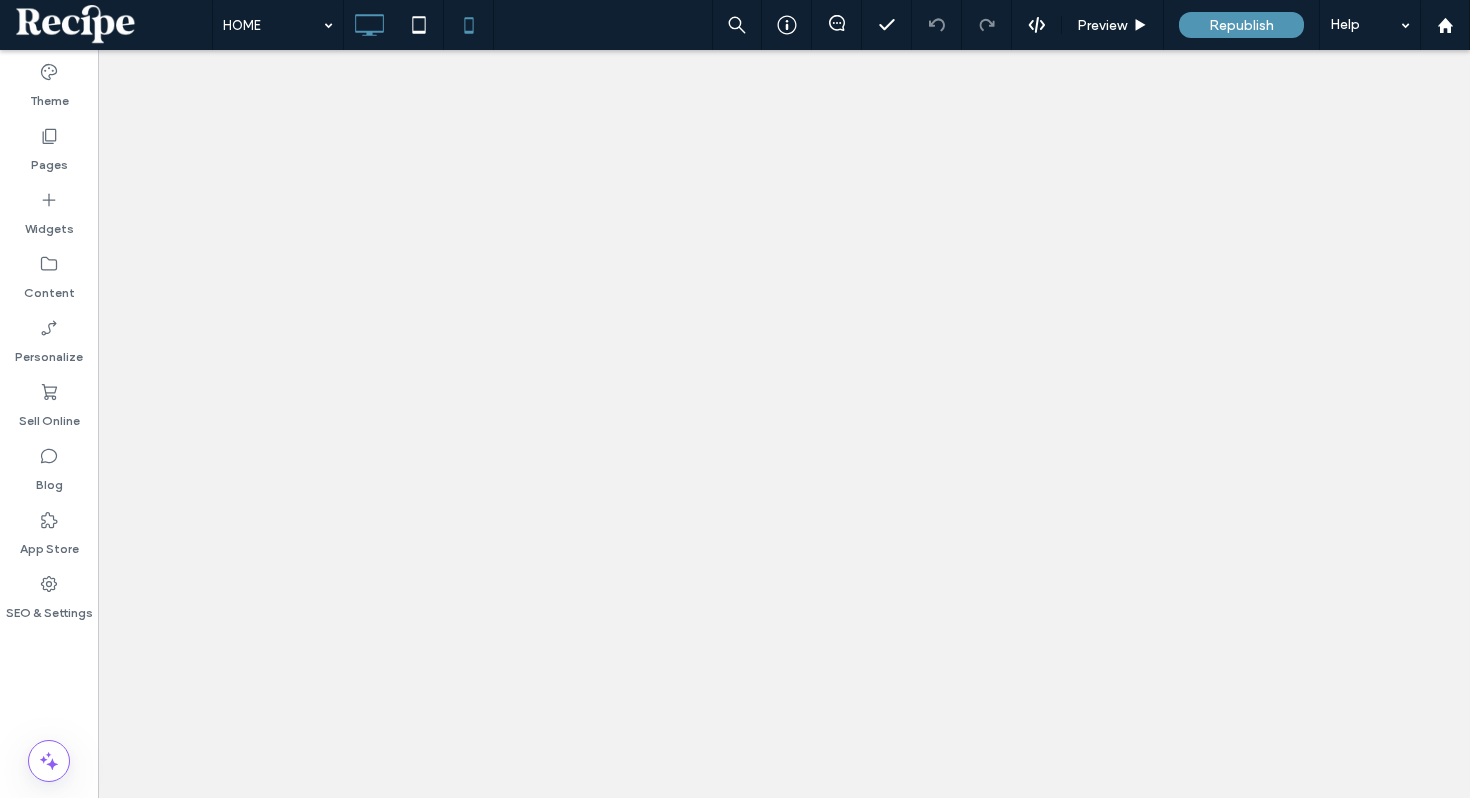 click 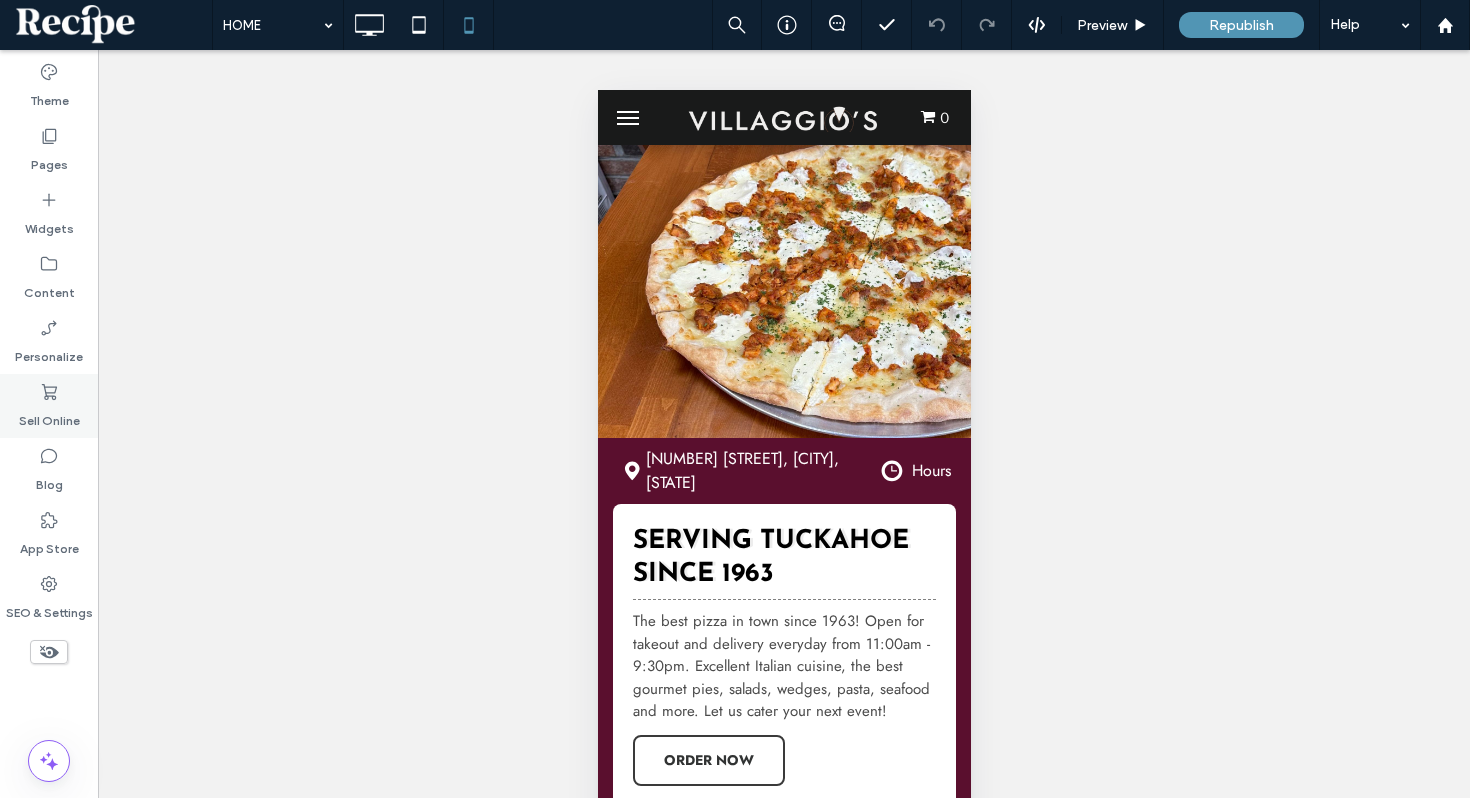 scroll, scrollTop: 0, scrollLeft: 0, axis: both 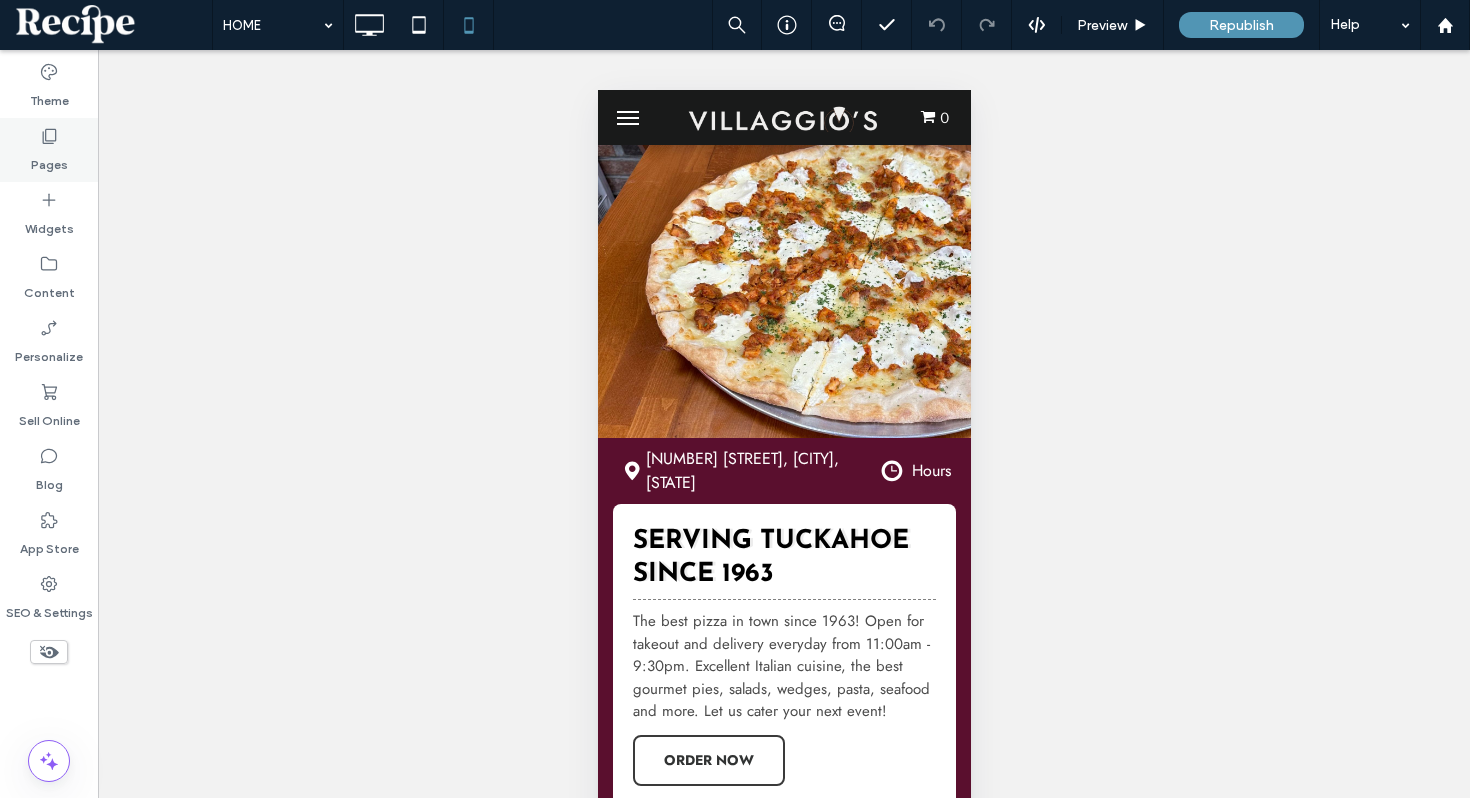 click on "Pages" at bounding box center [49, 150] 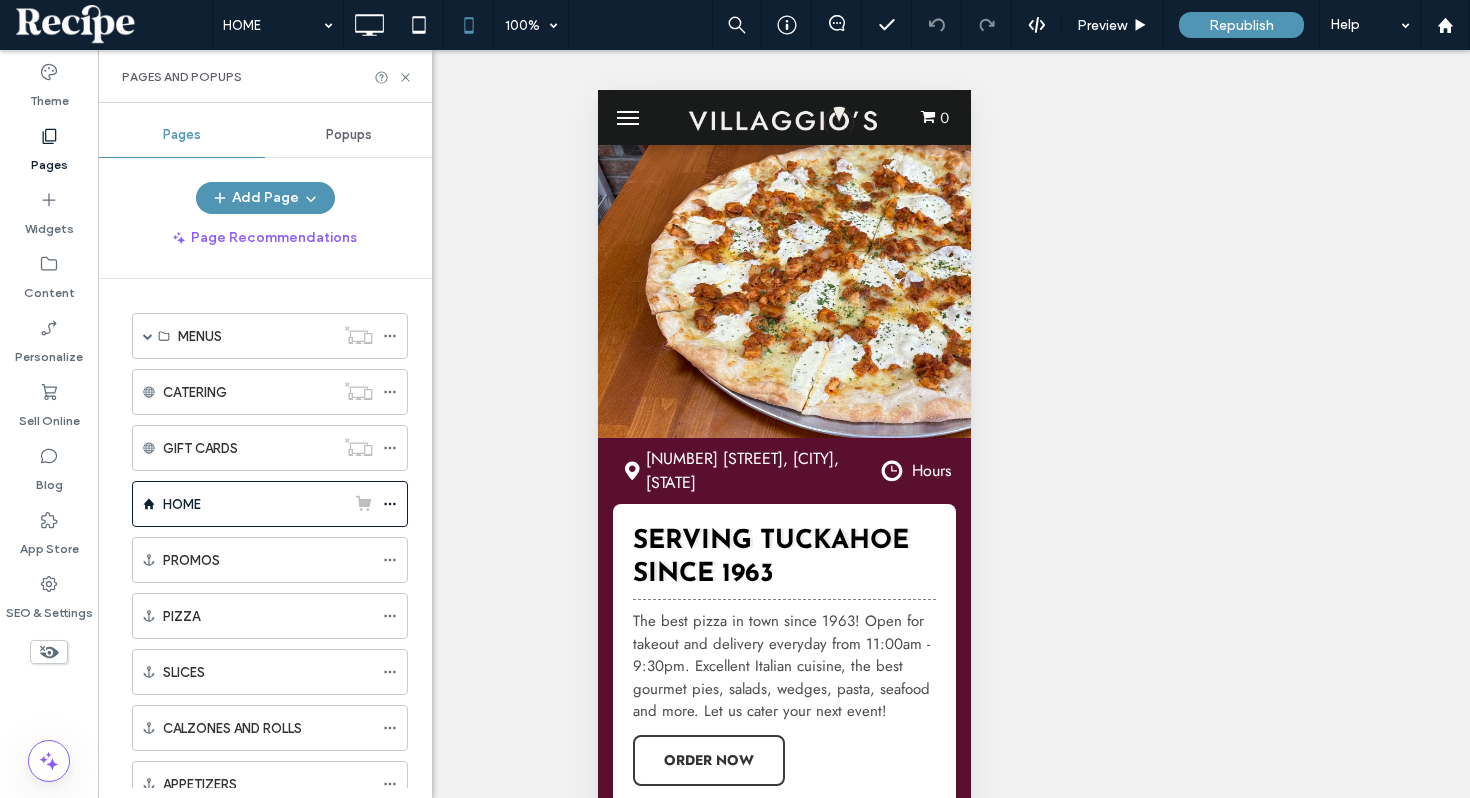 click on "Popups" at bounding box center [348, 135] 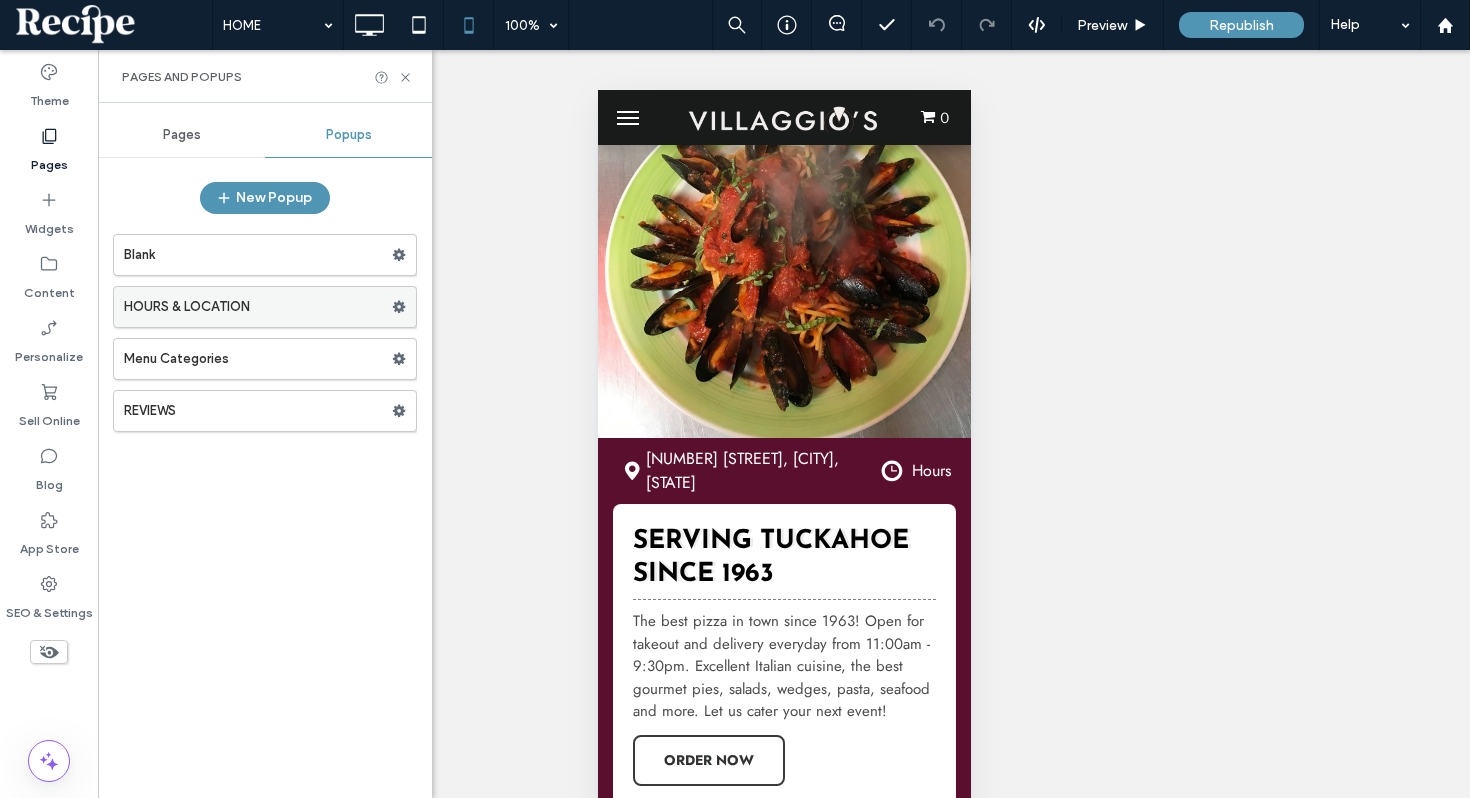 click on "HOURS & LOCATION" at bounding box center [258, 307] 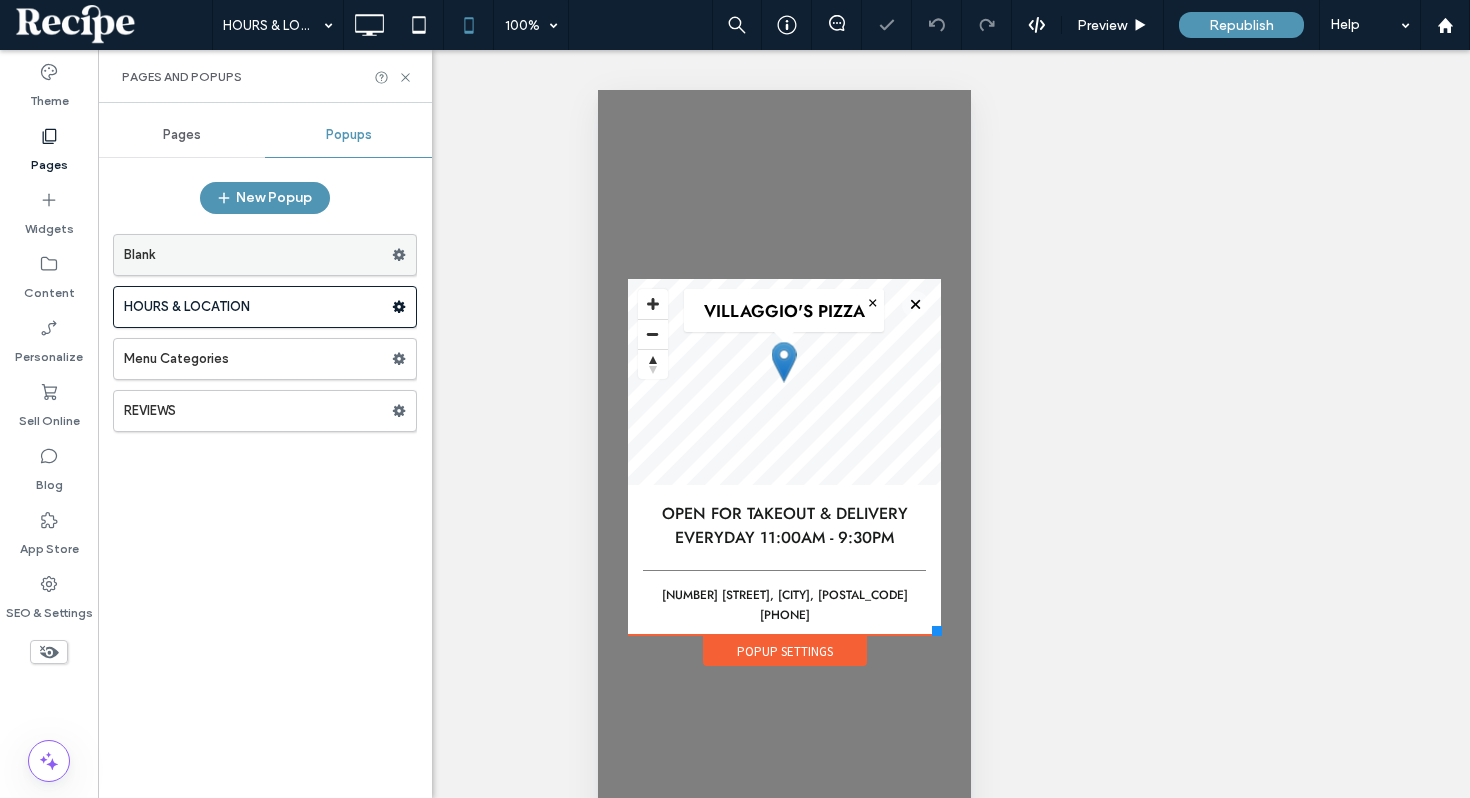 scroll, scrollTop: 0, scrollLeft: 0, axis: both 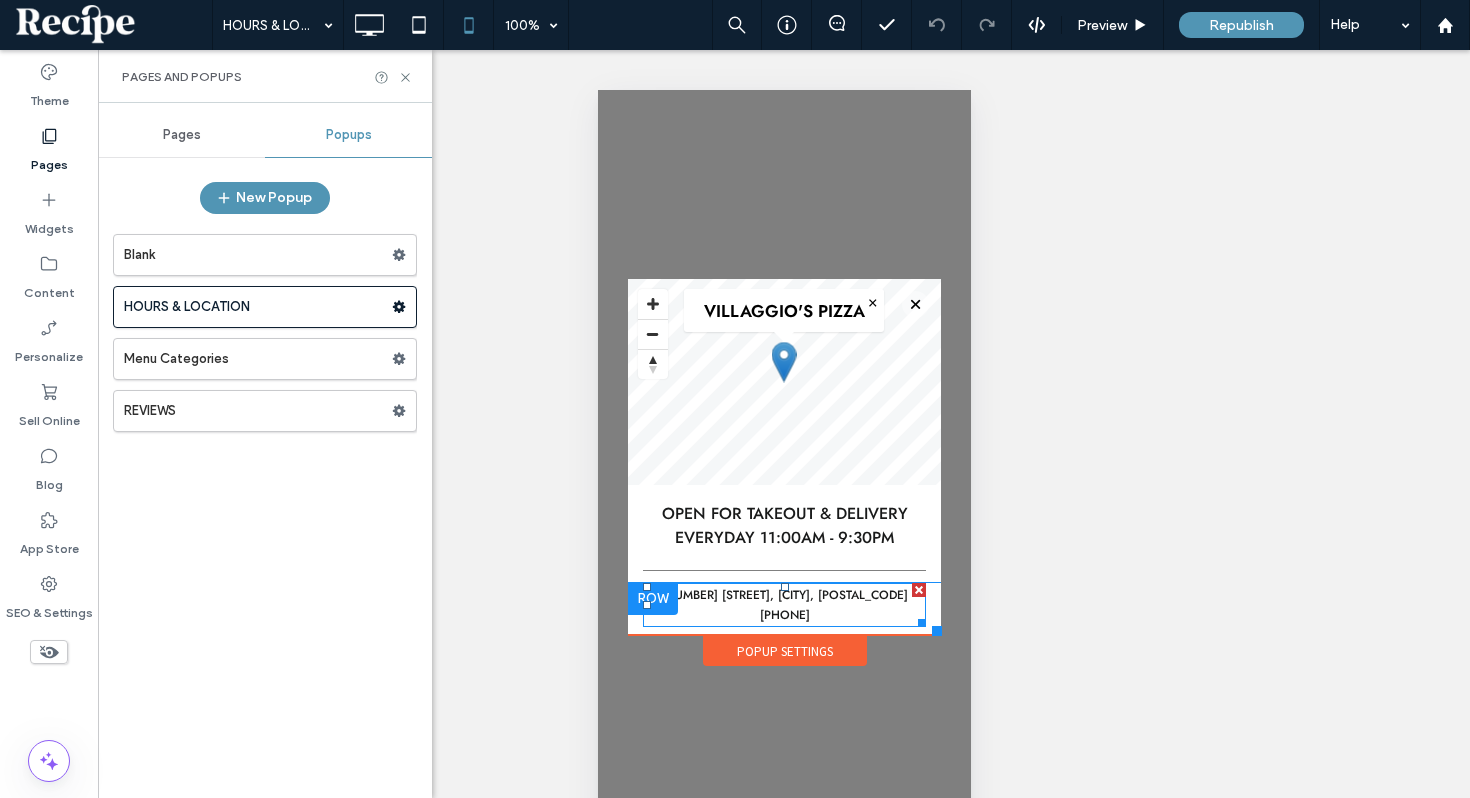 click on "(914) 961-0032" at bounding box center [784, 615] 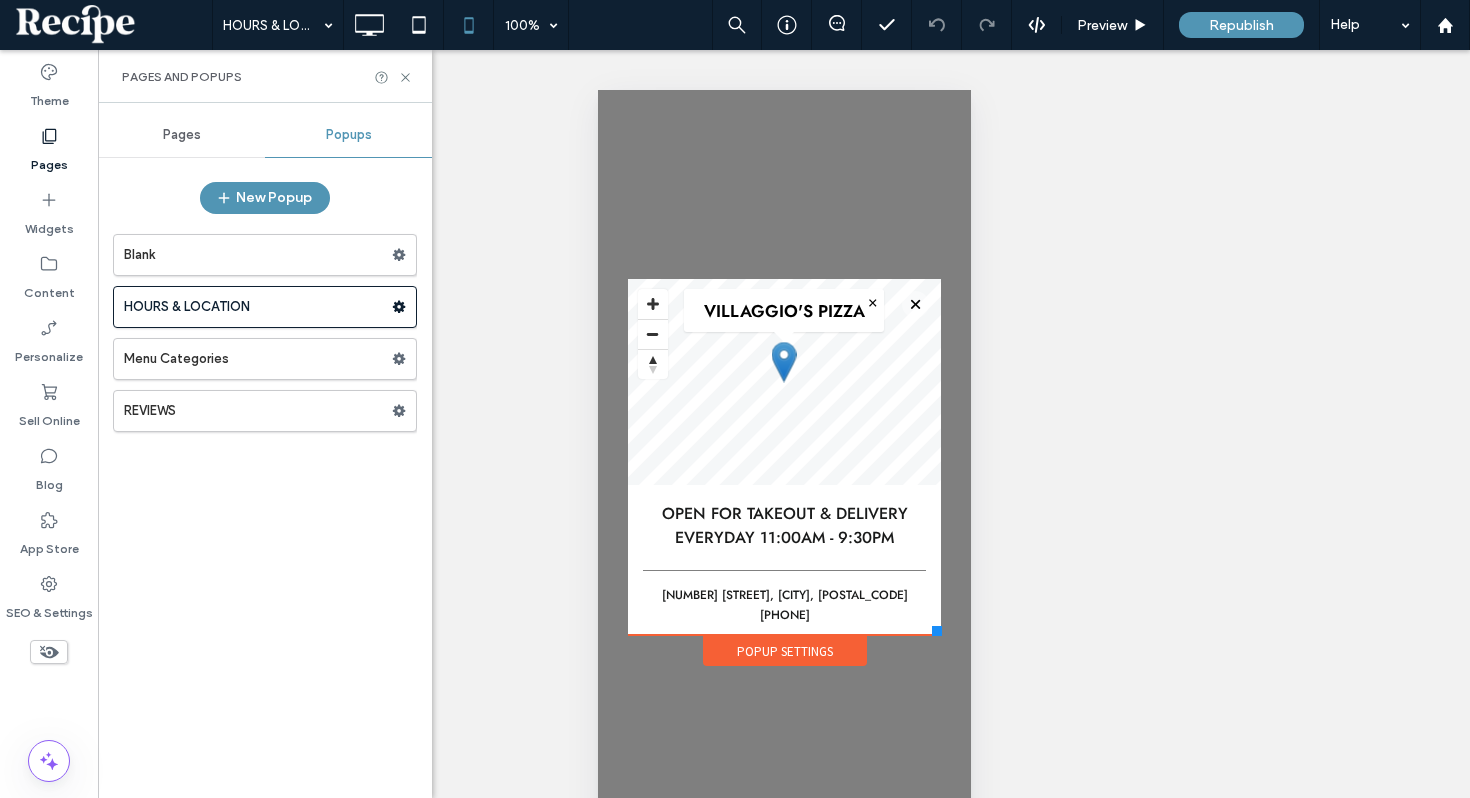 click on "(914) 961-0032" at bounding box center (784, 615) 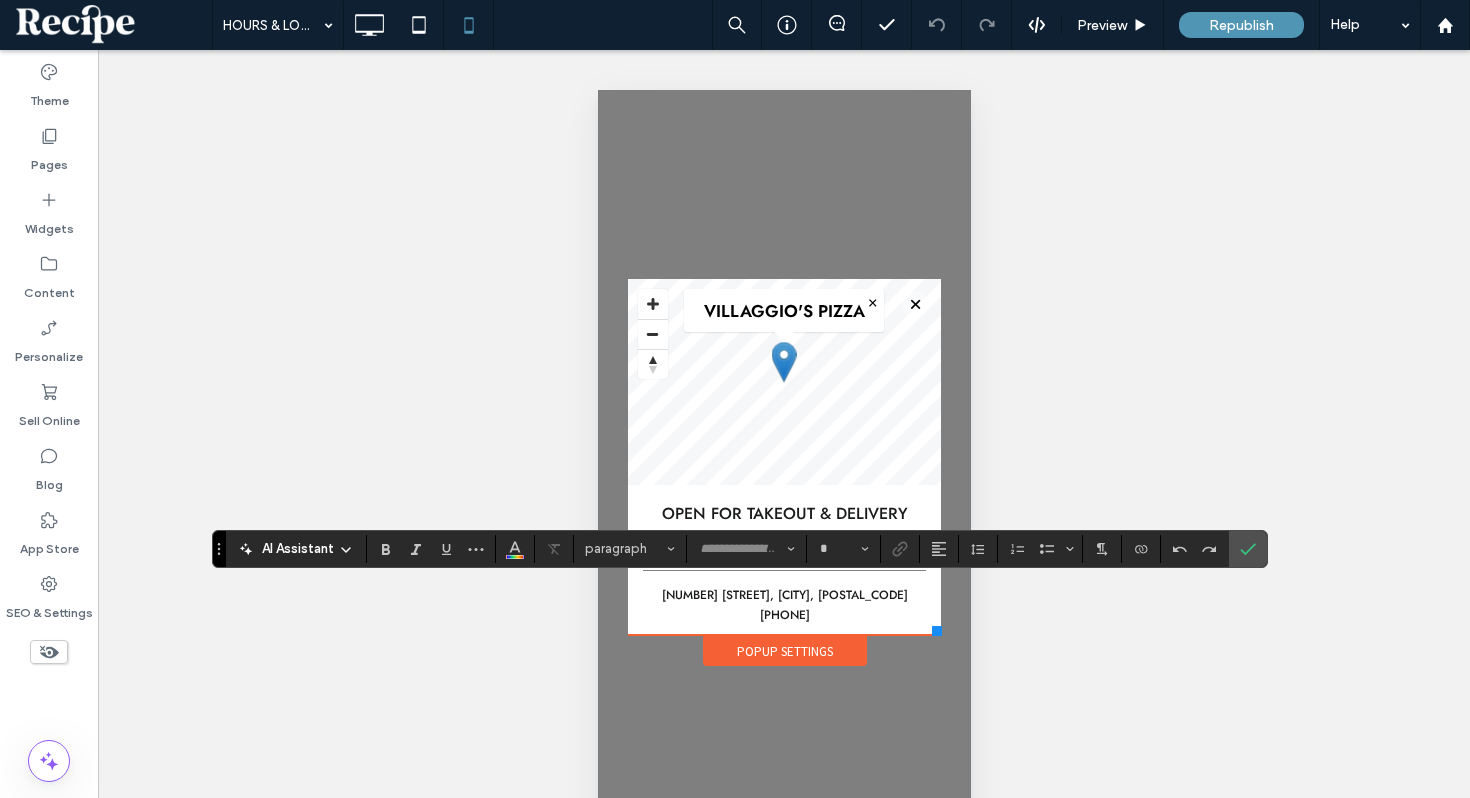 type on "****" 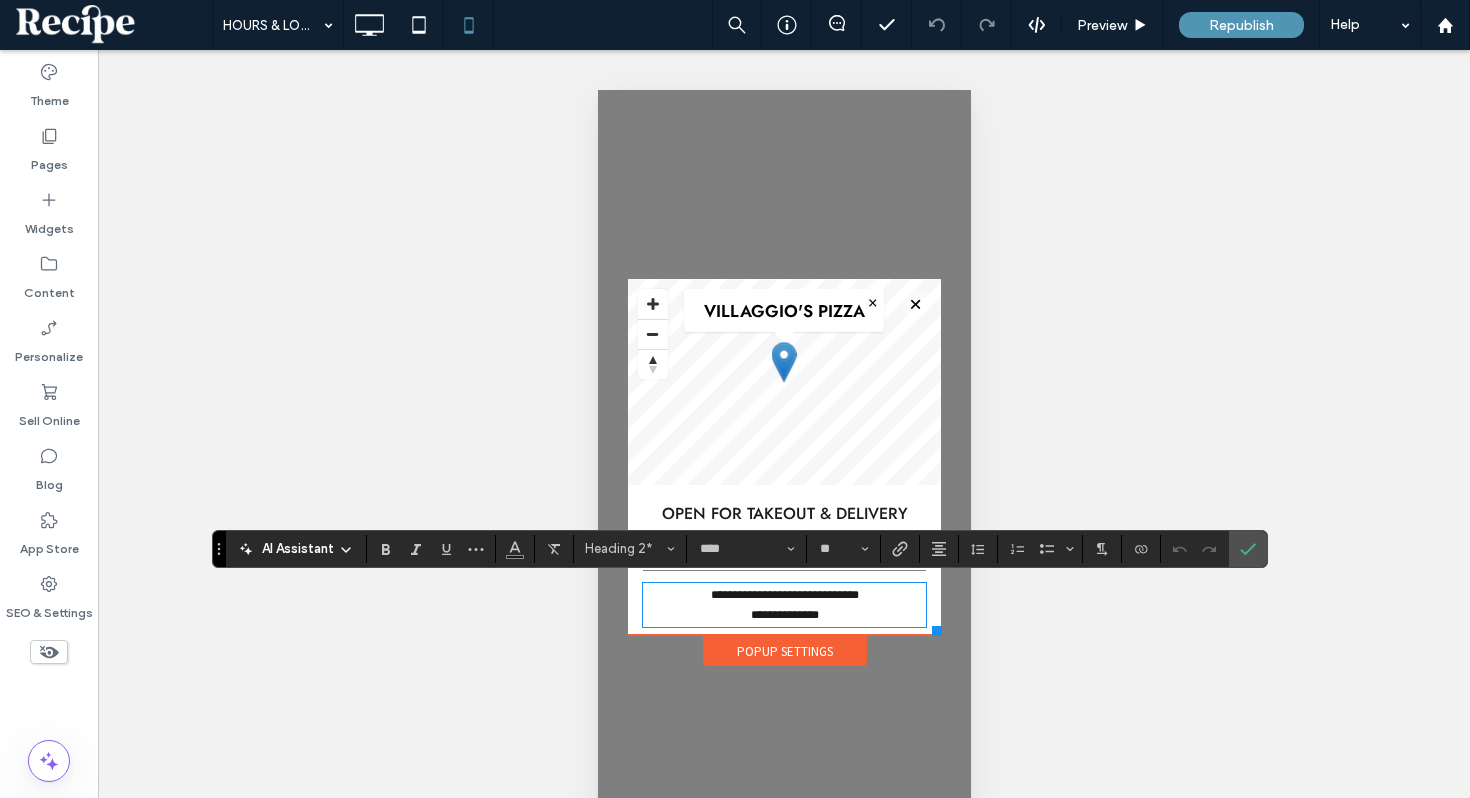 click on "**********" at bounding box center [784, 615] 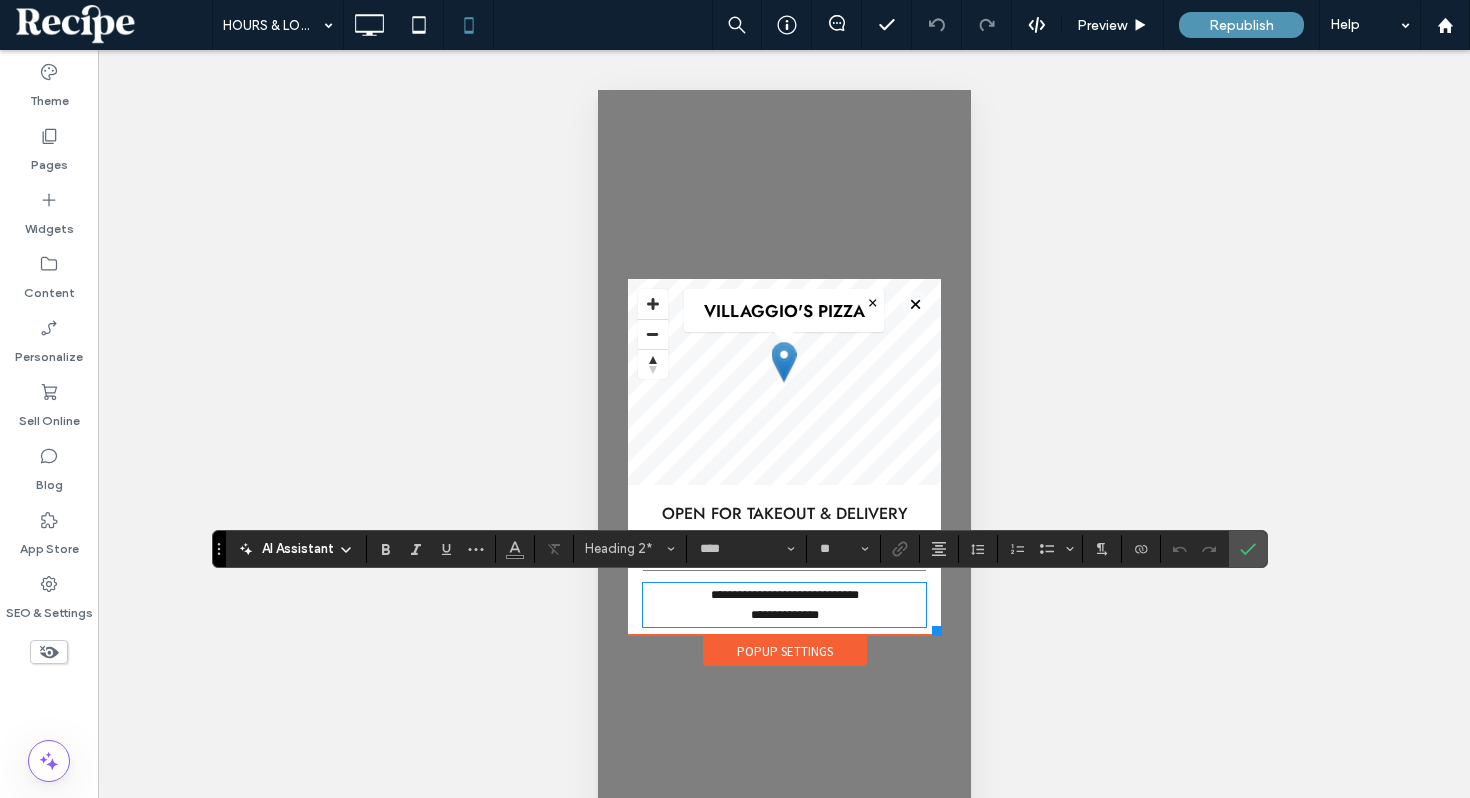 type 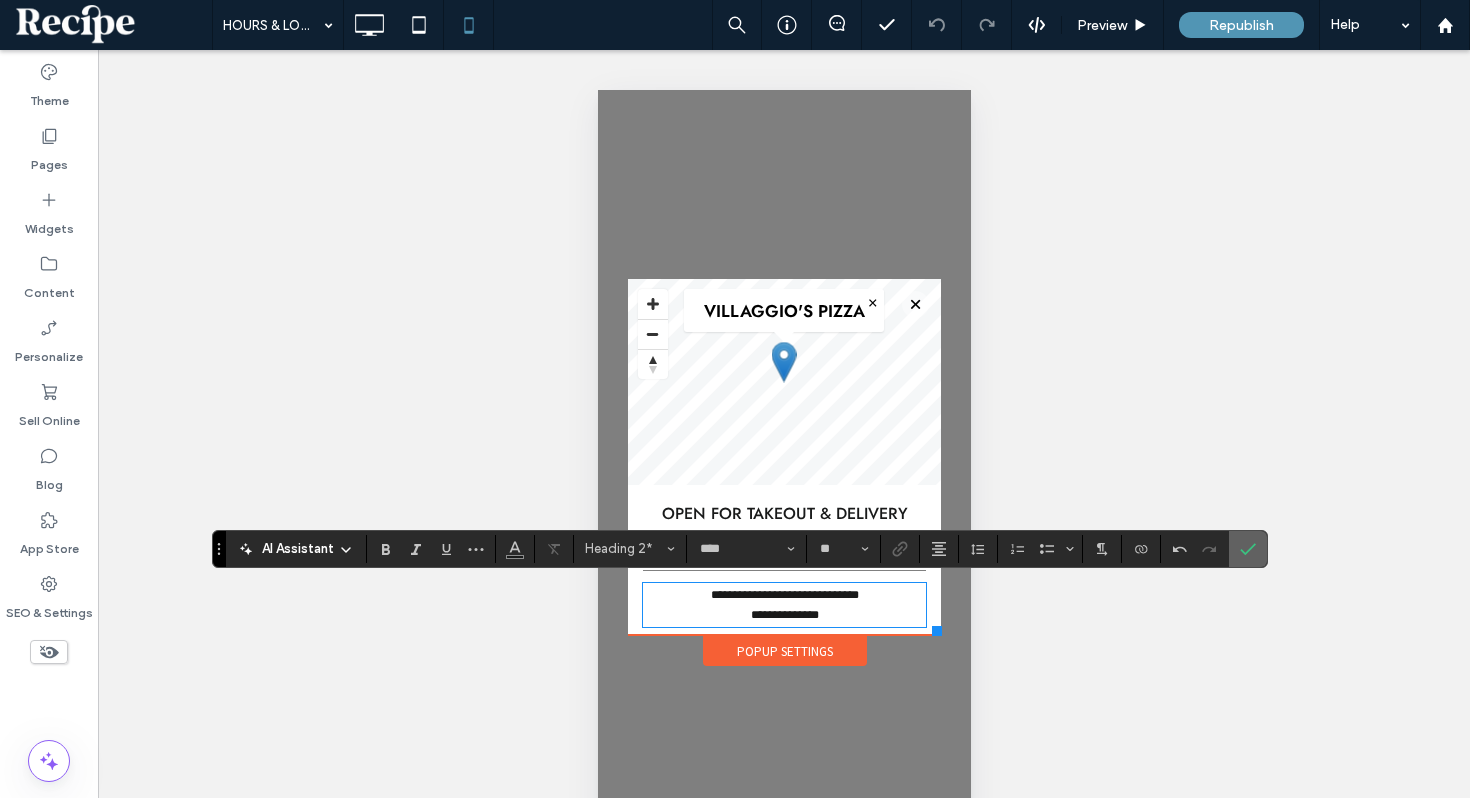 click 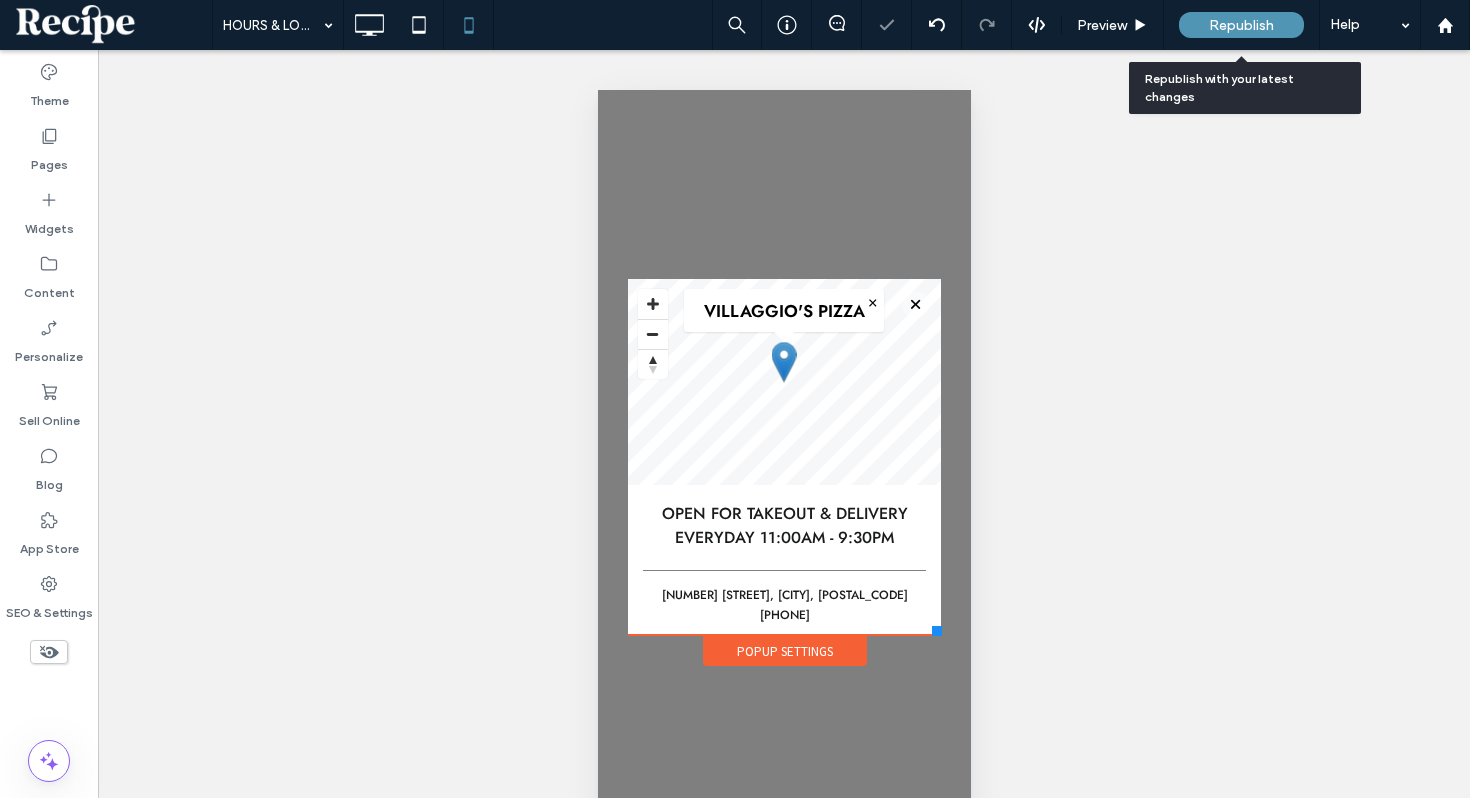 click on "Republish" at bounding box center (1241, 25) 